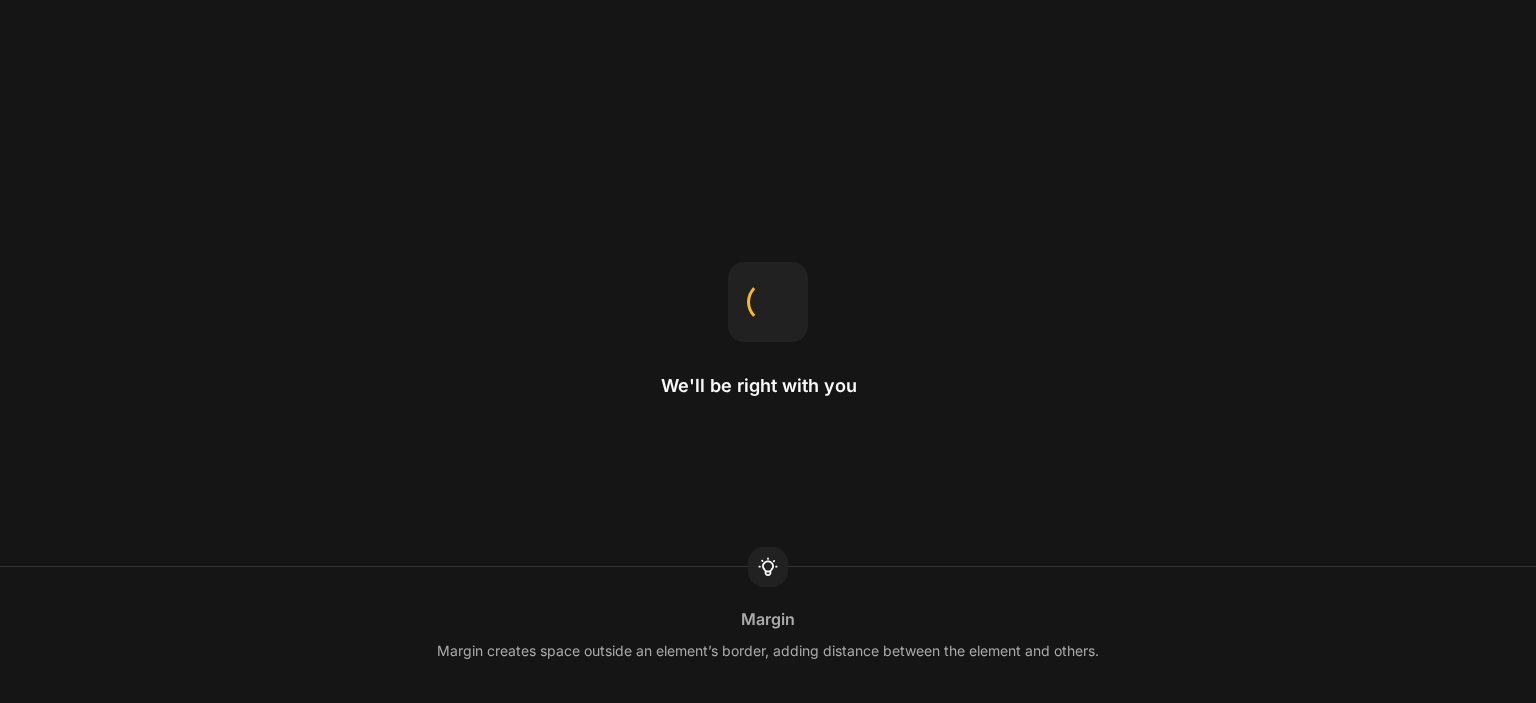 scroll, scrollTop: 0, scrollLeft: 0, axis: both 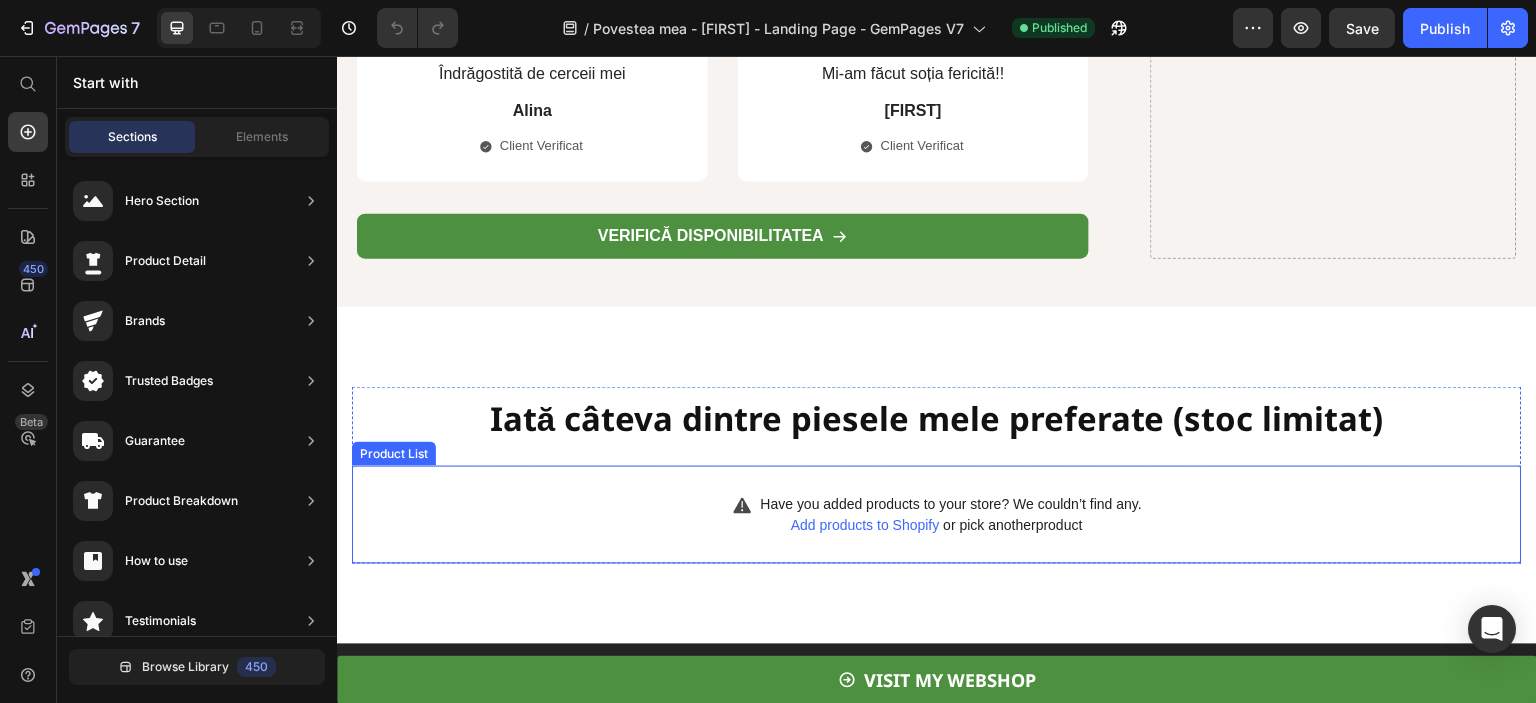 click on "Add products to Shopify" at bounding box center [865, 526] 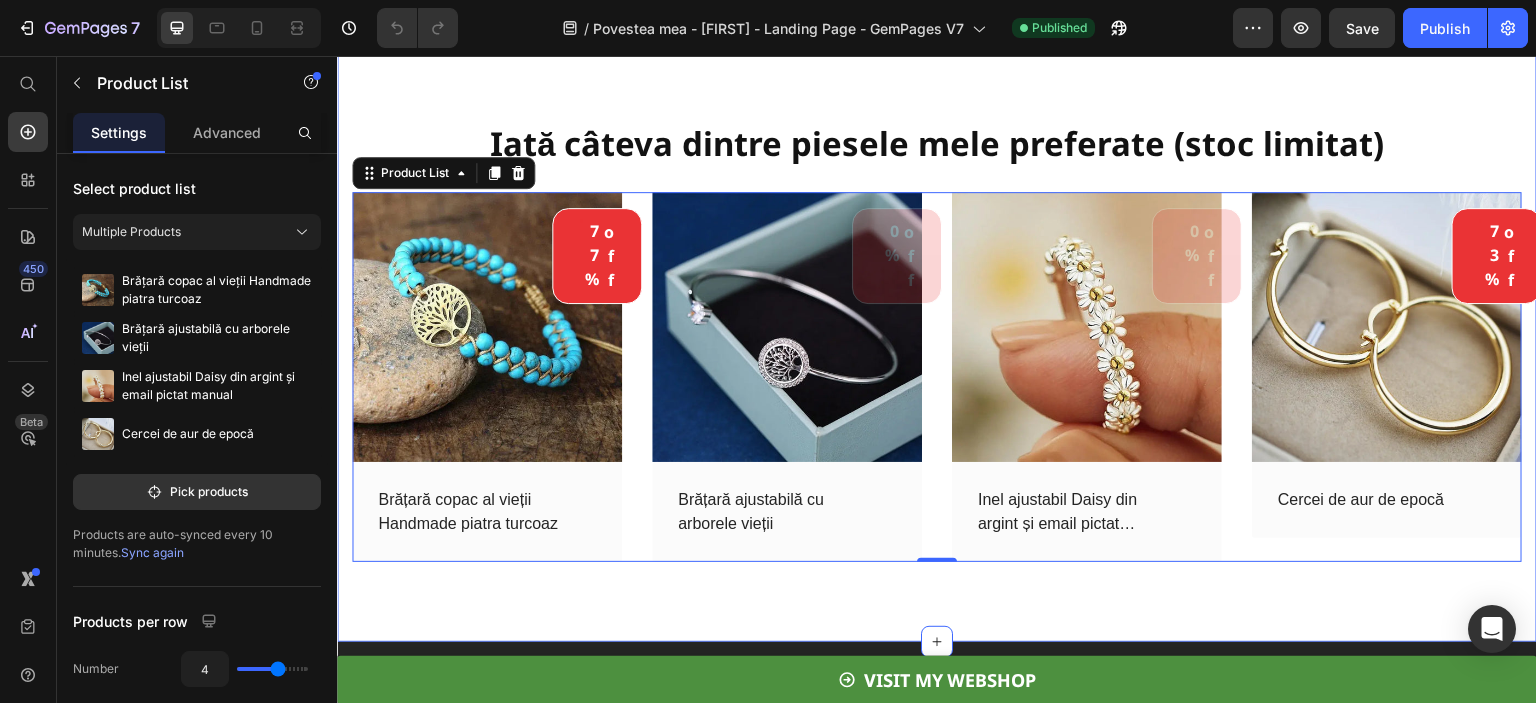 scroll, scrollTop: 6353, scrollLeft: 0, axis: vertical 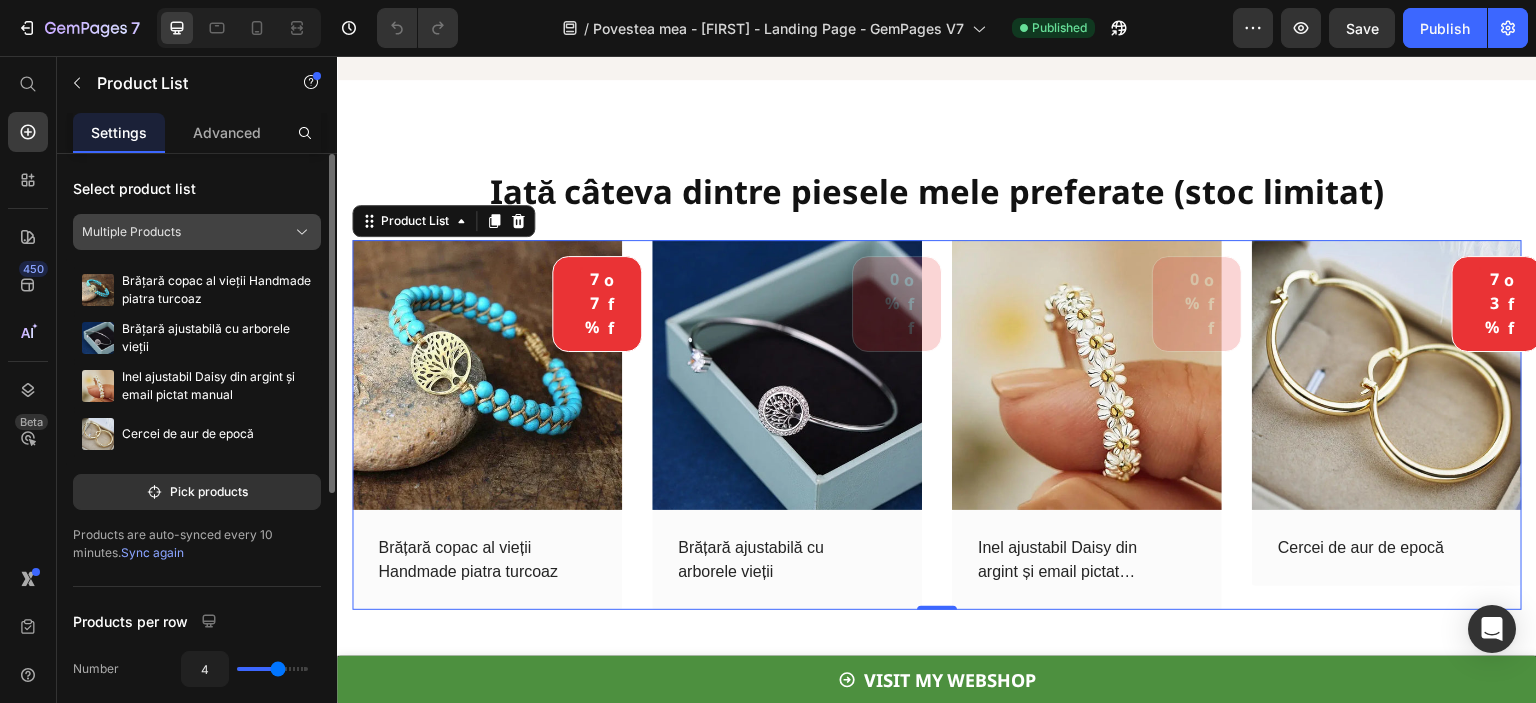 click on "Multiple Products" 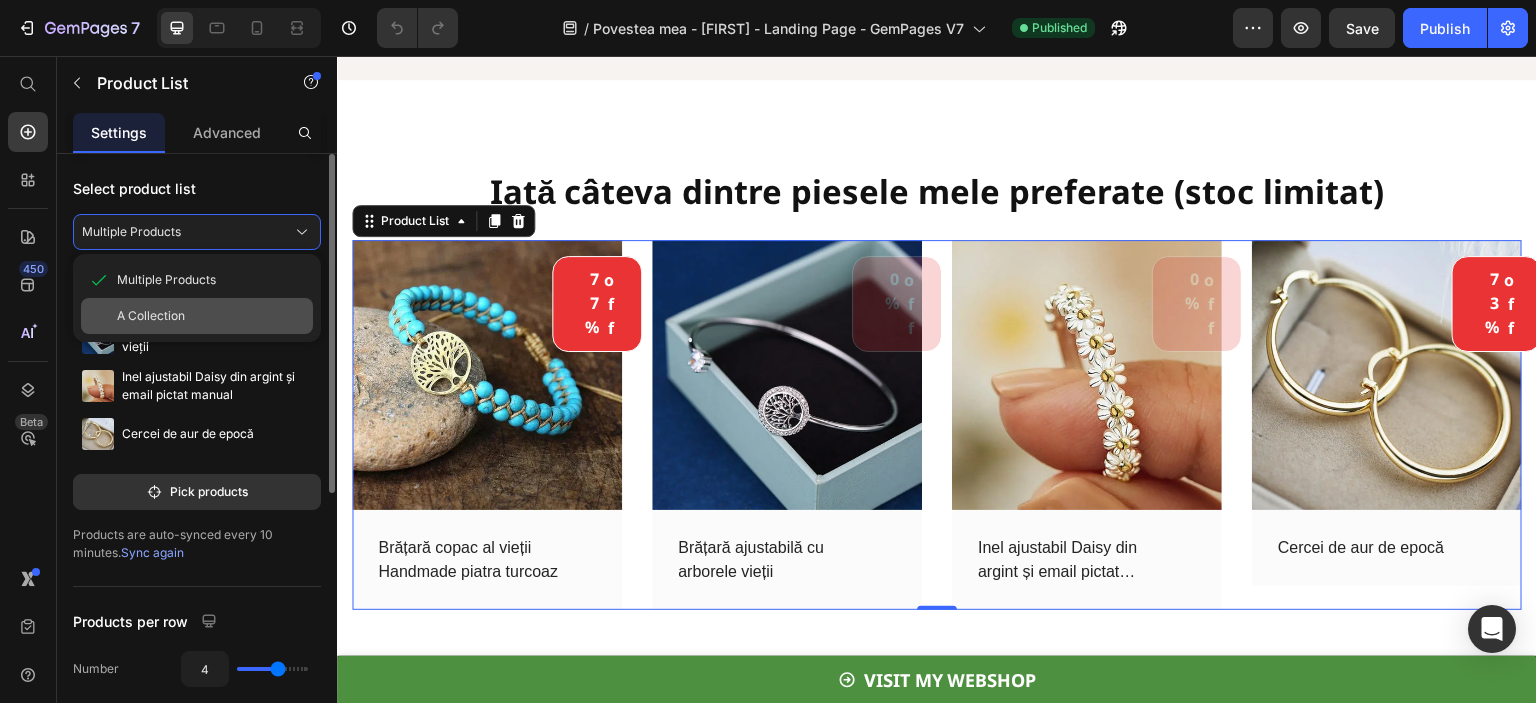 click on "A Collection" at bounding box center (151, 316) 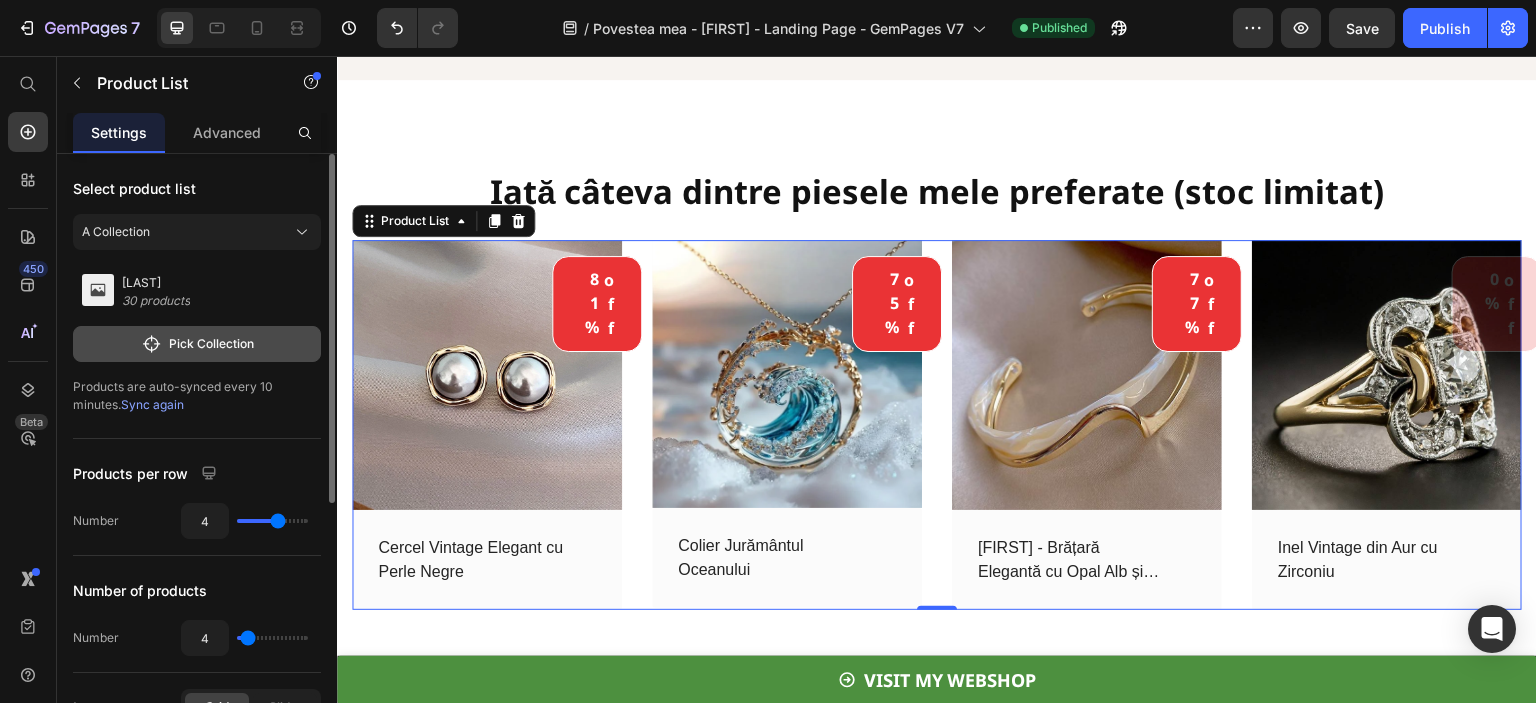 click on "Pick Collection" at bounding box center (197, 344) 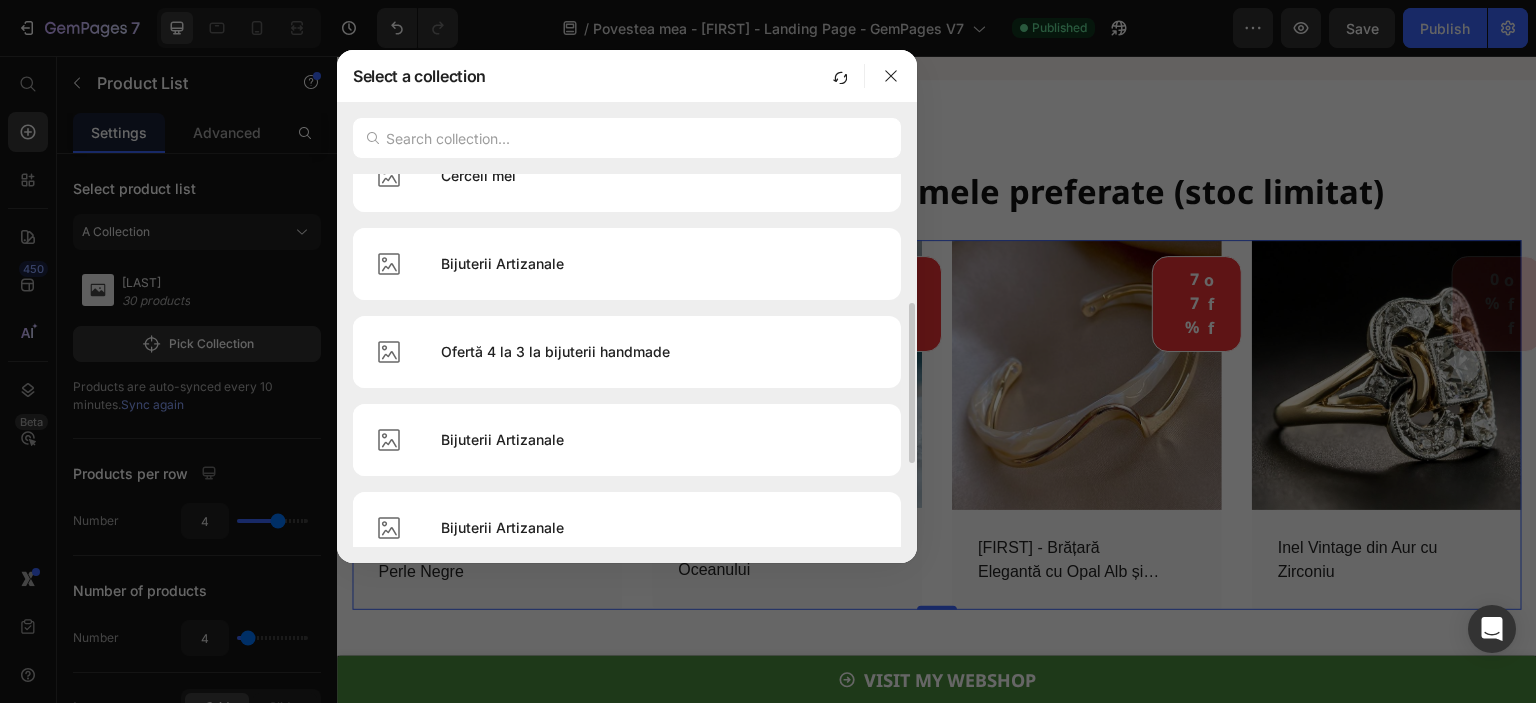 scroll, scrollTop: 100, scrollLeft: 0, axis: vertical 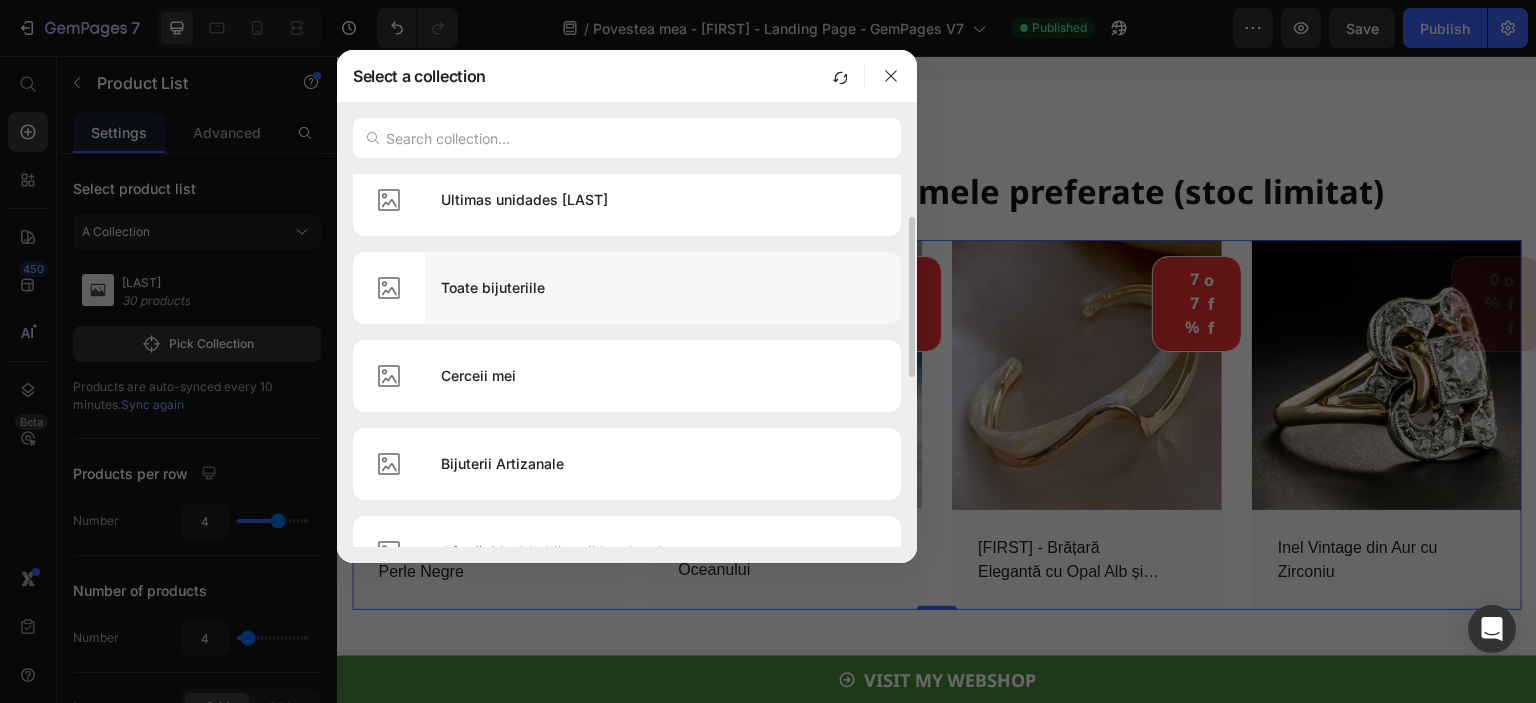 click on "Toate bijuteriile" at bounding box center [663, 288] 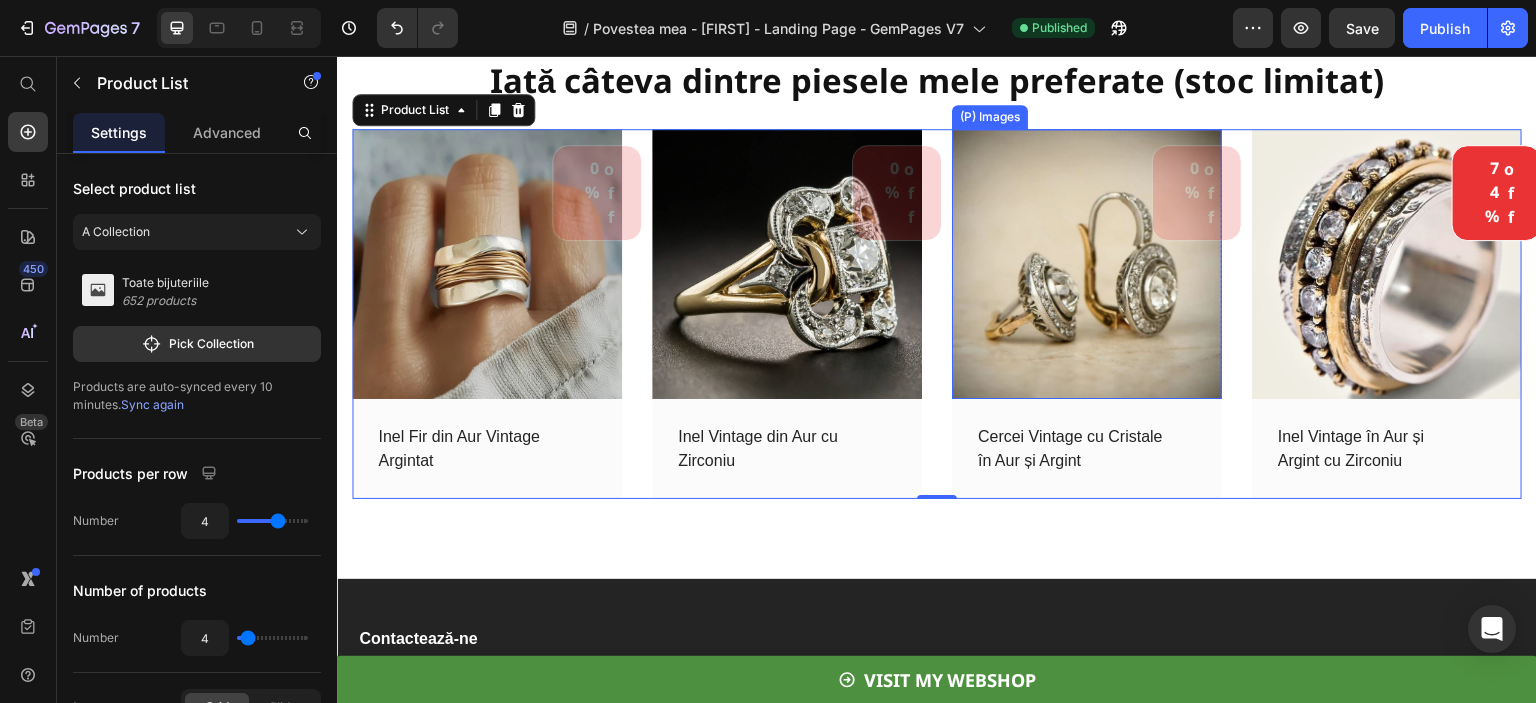 scroll, scrollTop: 6453, scrollLeft: 0, axis: vertical 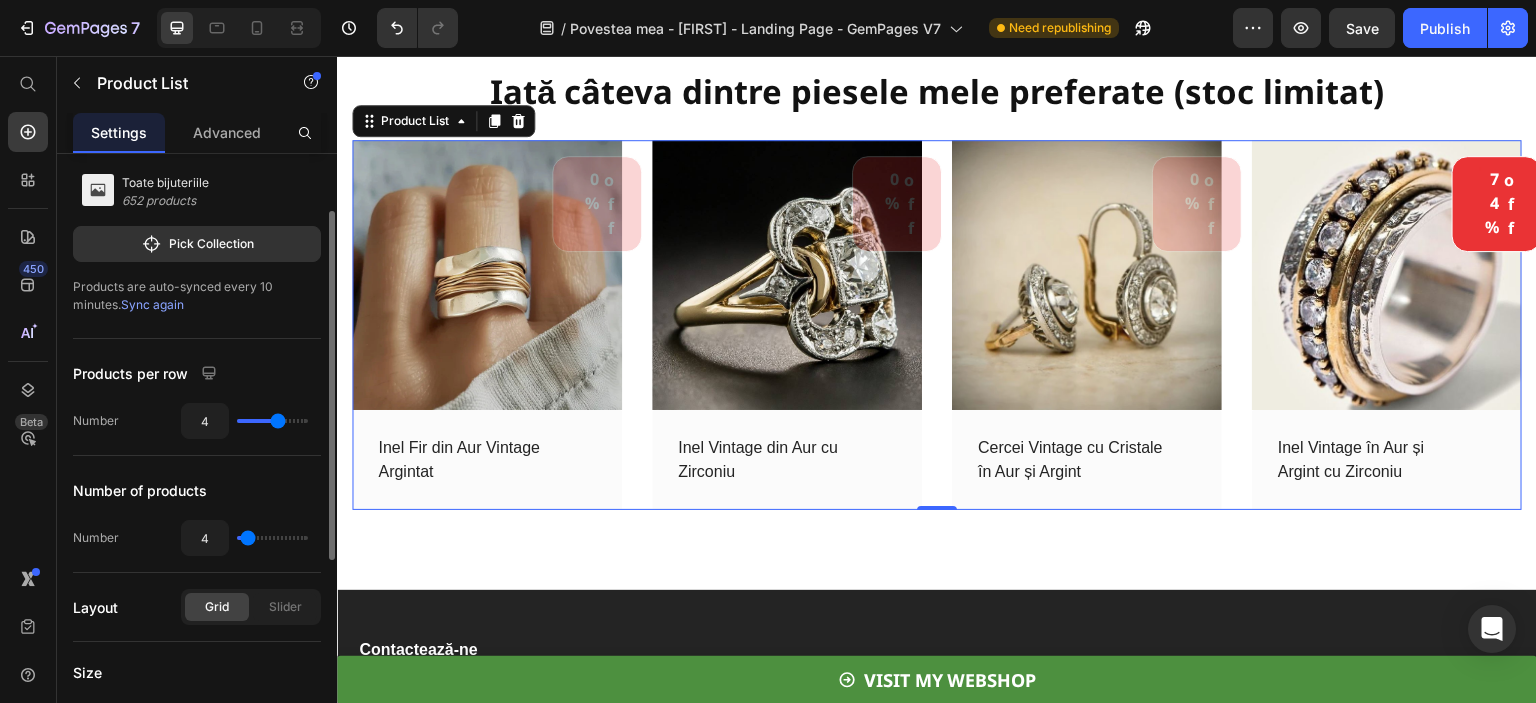 type on "5" 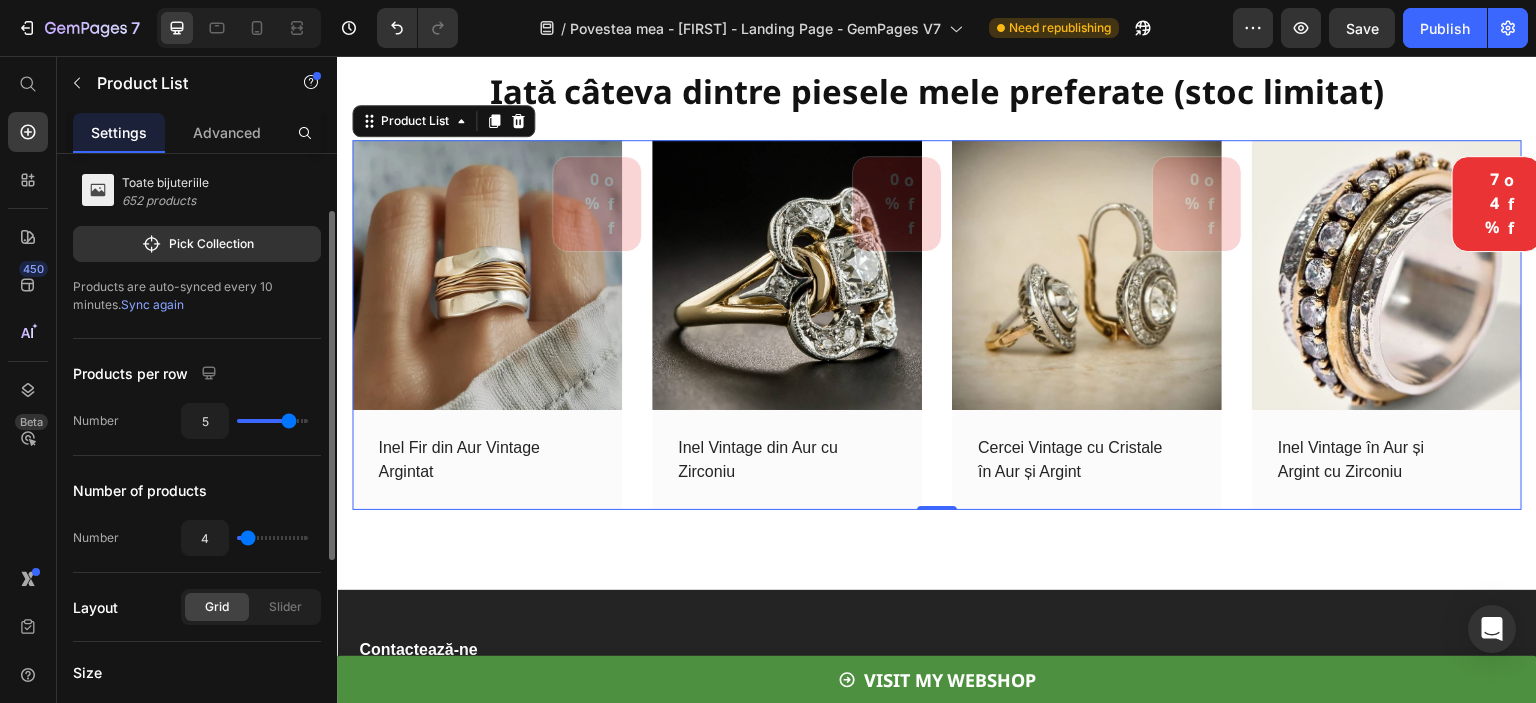 drag, startPoint x: 275, startPoint y: 422, endPoint x: 291, endPoint y: 427, distance: 16.763054 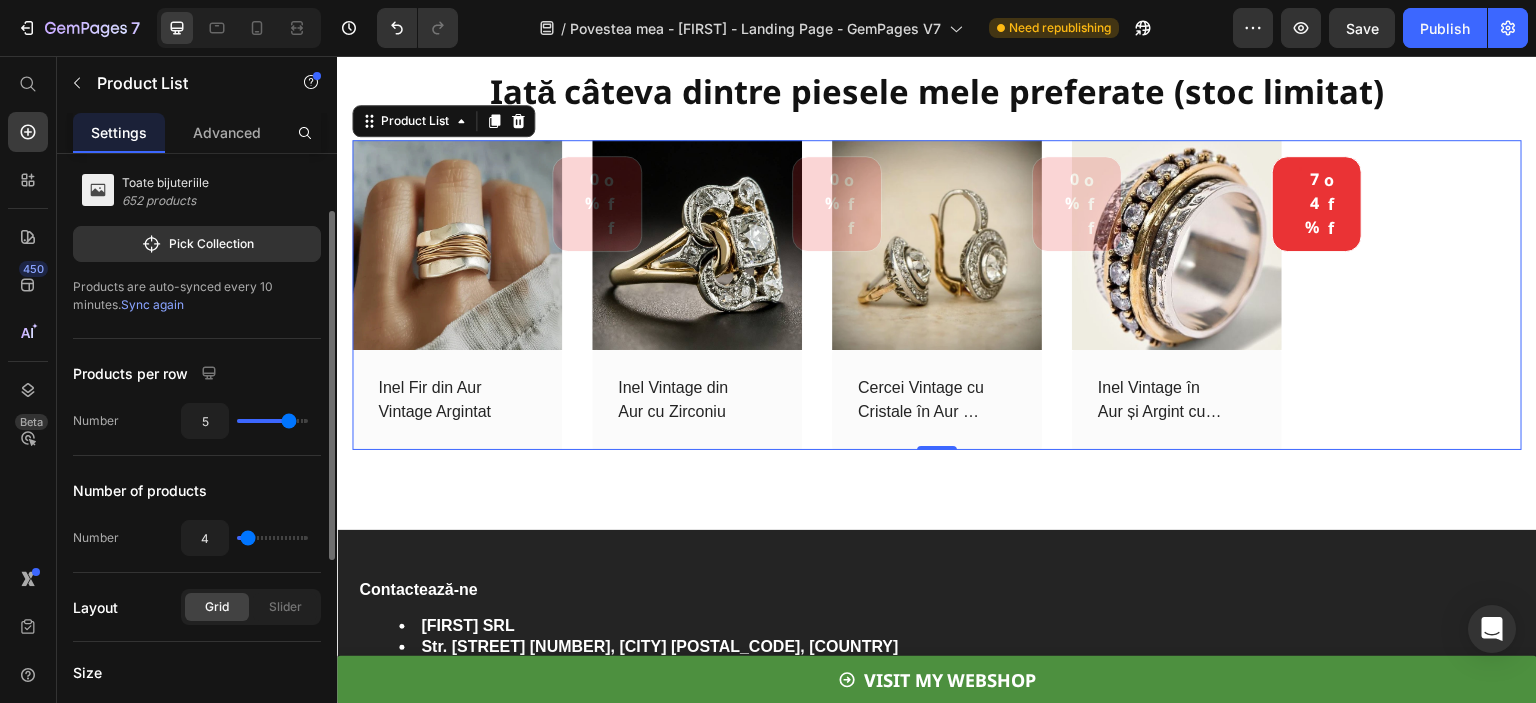 type on "4" 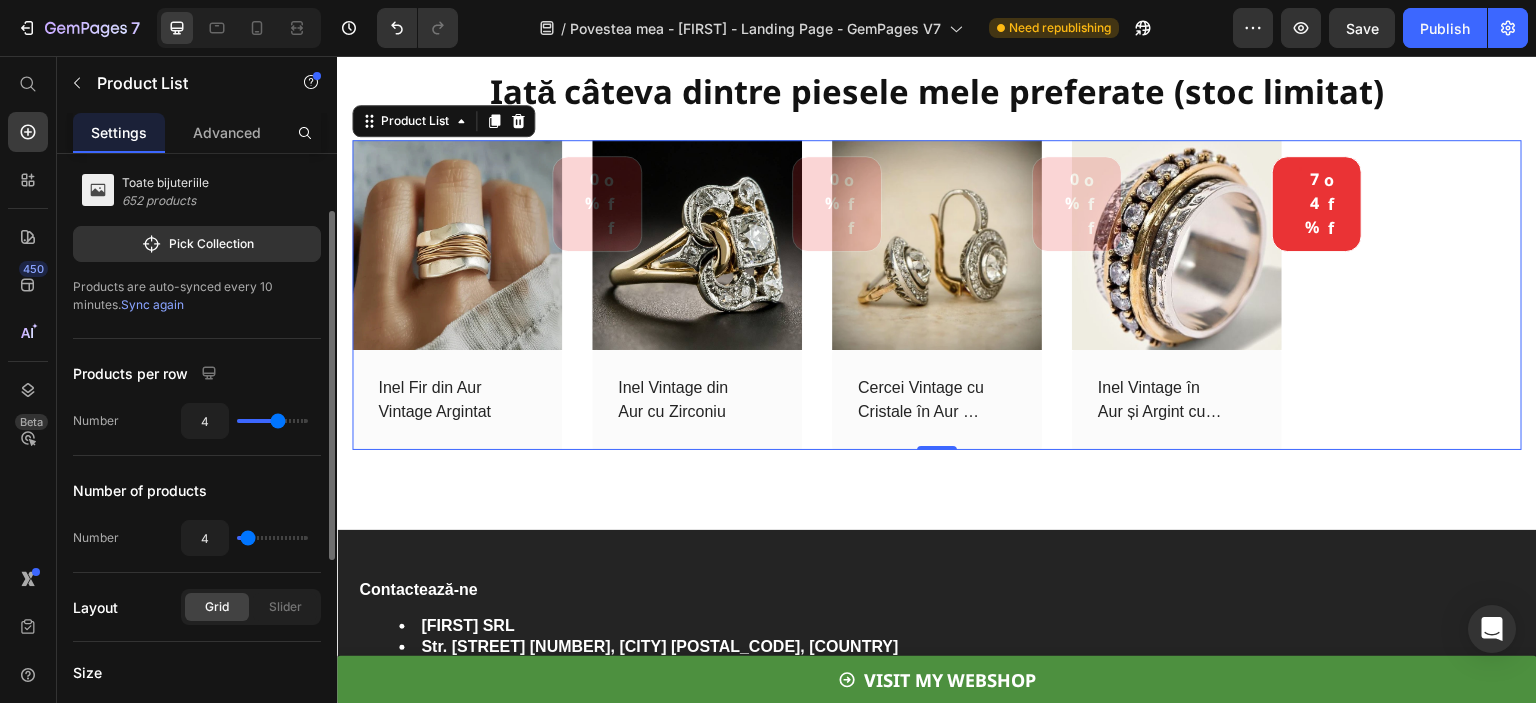 drag, startPoint x: 292, startPoint y: 424, endPoint x: 282, endPoint y: 419, distance: 11.18034 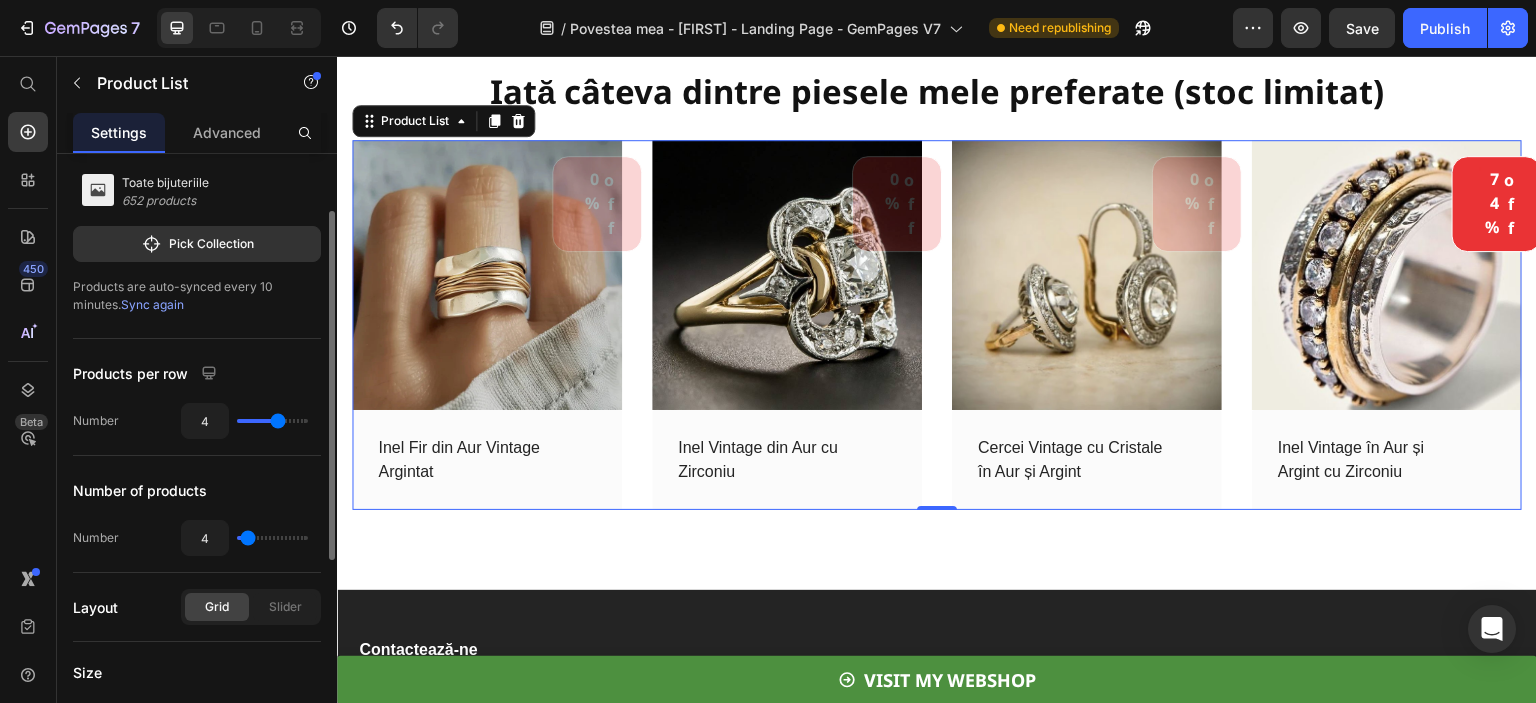 type on "10" 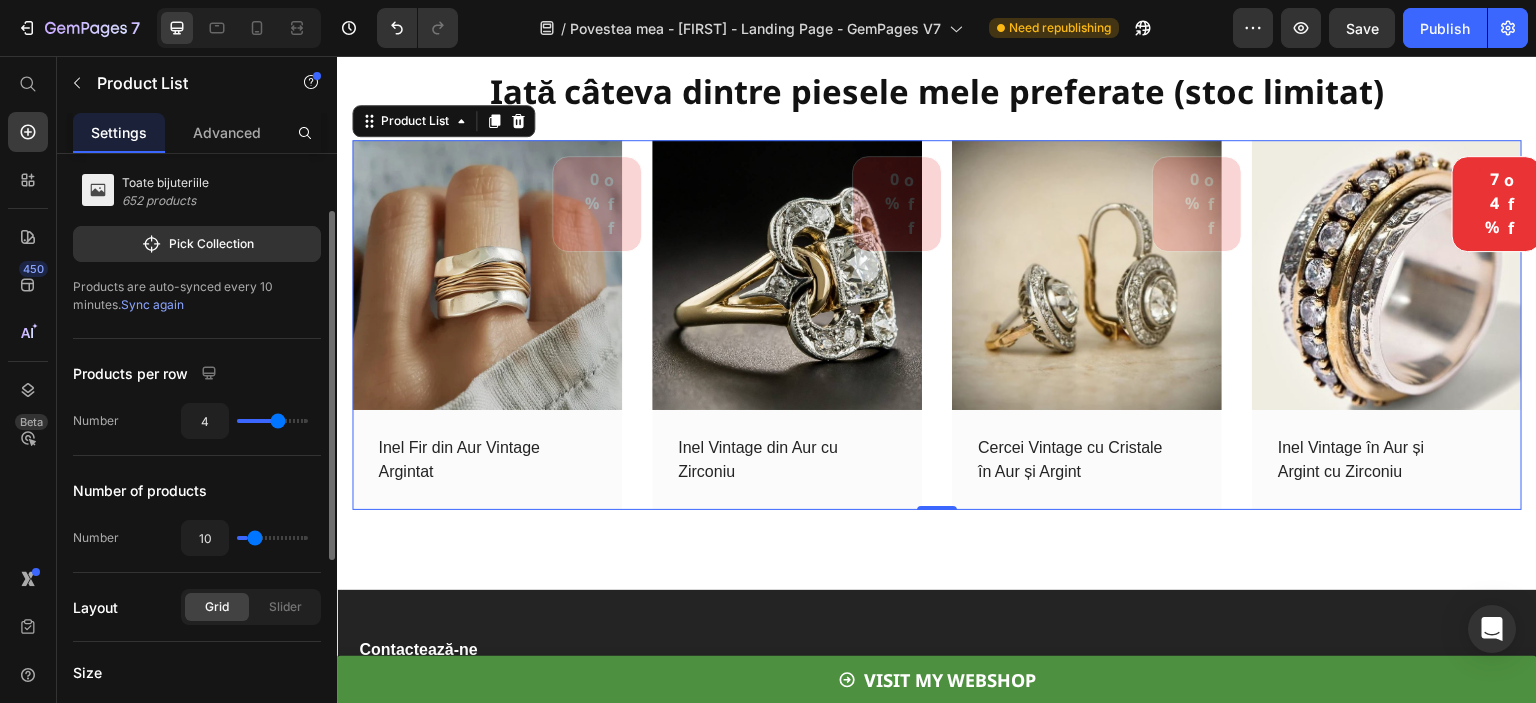 type on "12" 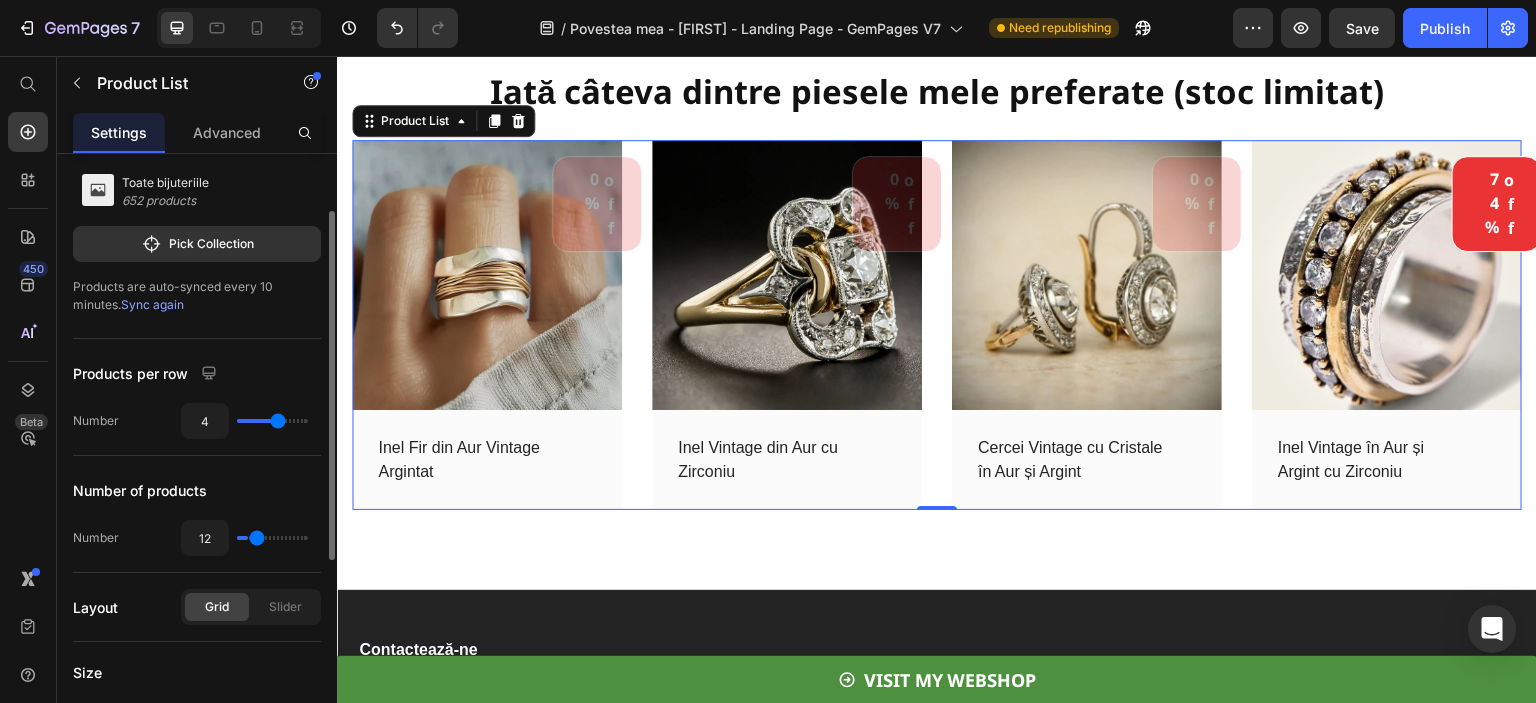 type on "14" 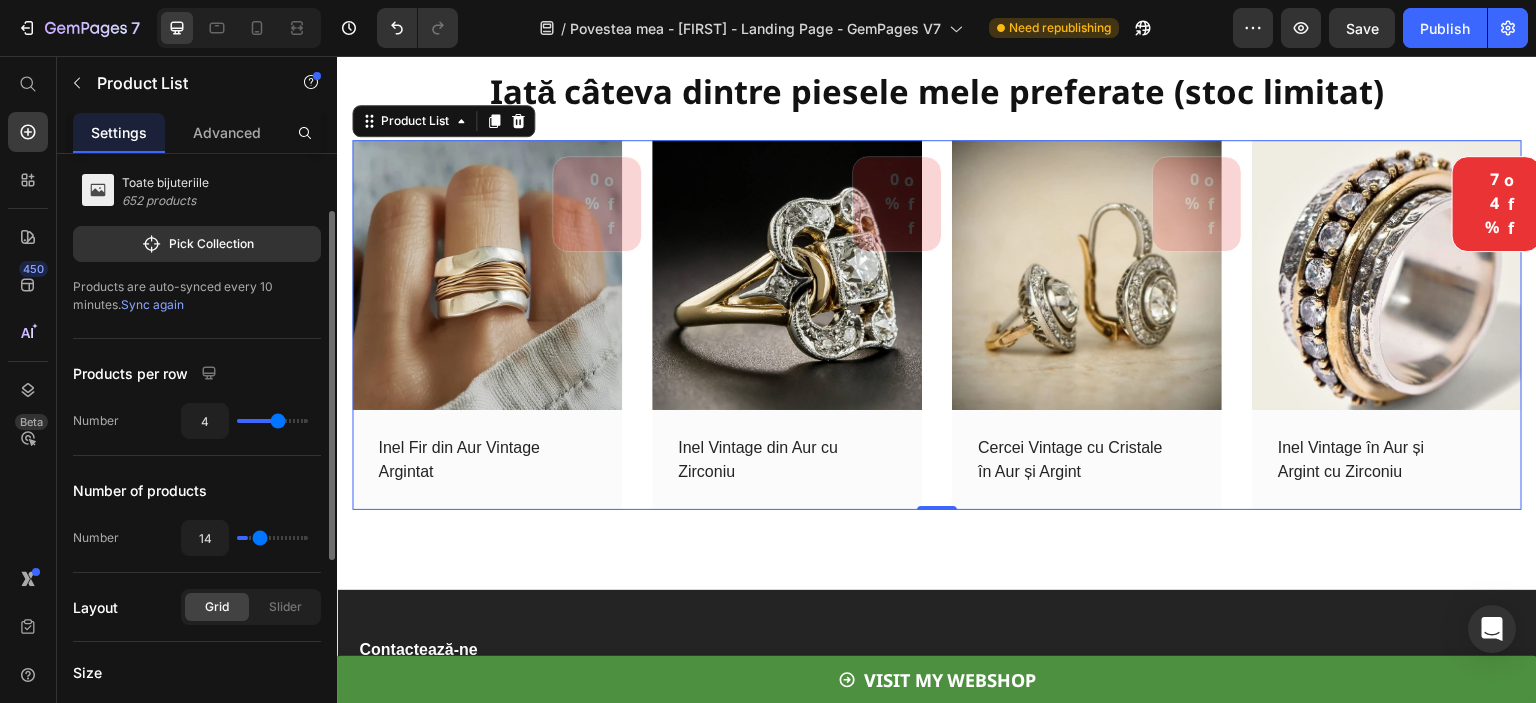 type on "16" 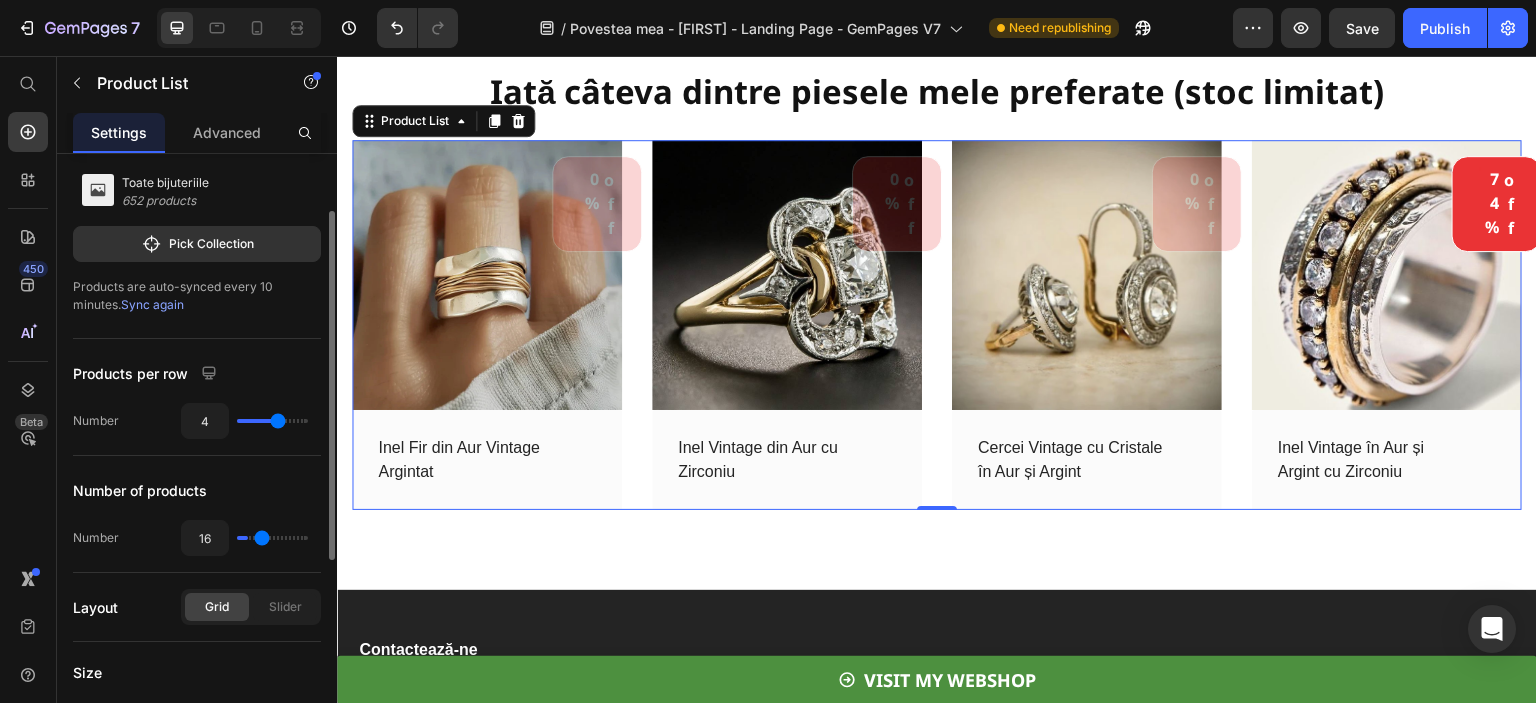 type on "18" 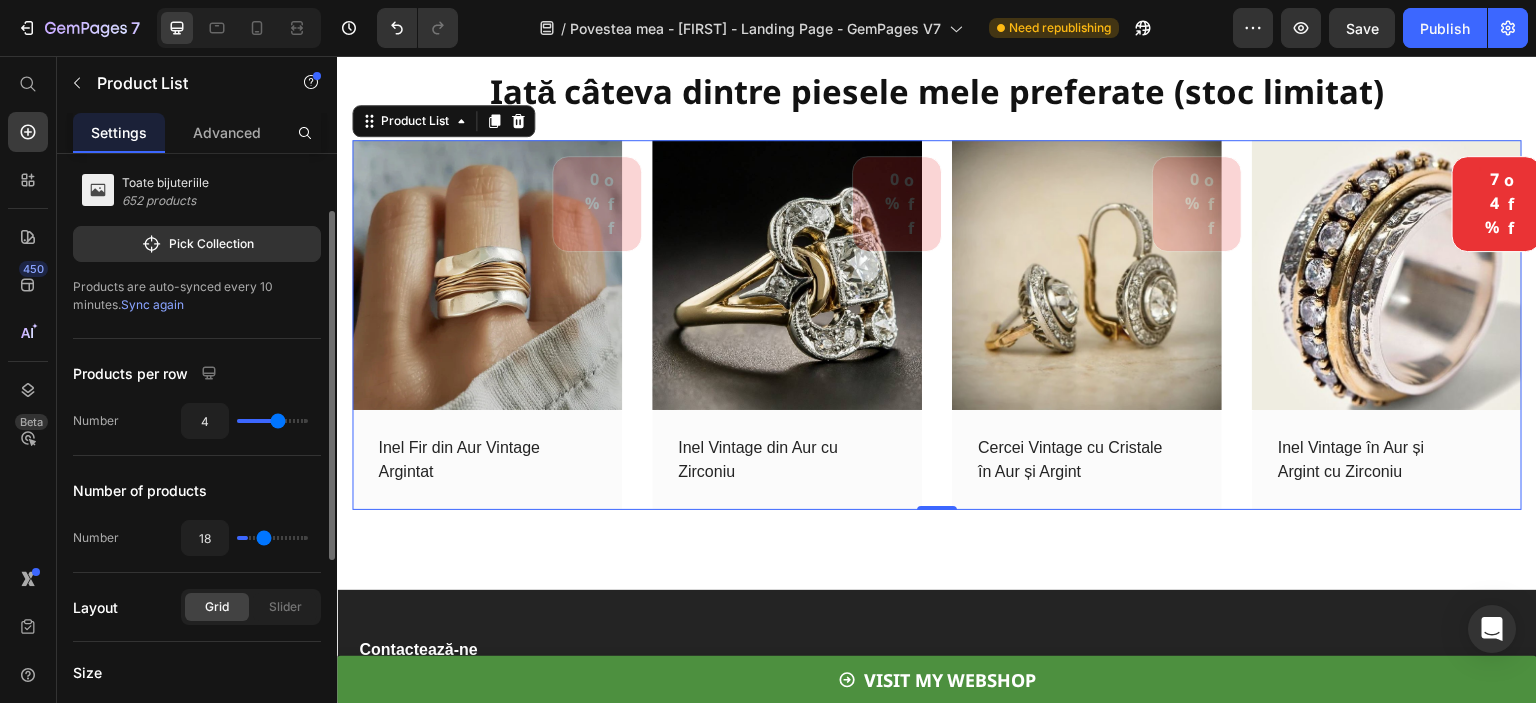 type on "19" 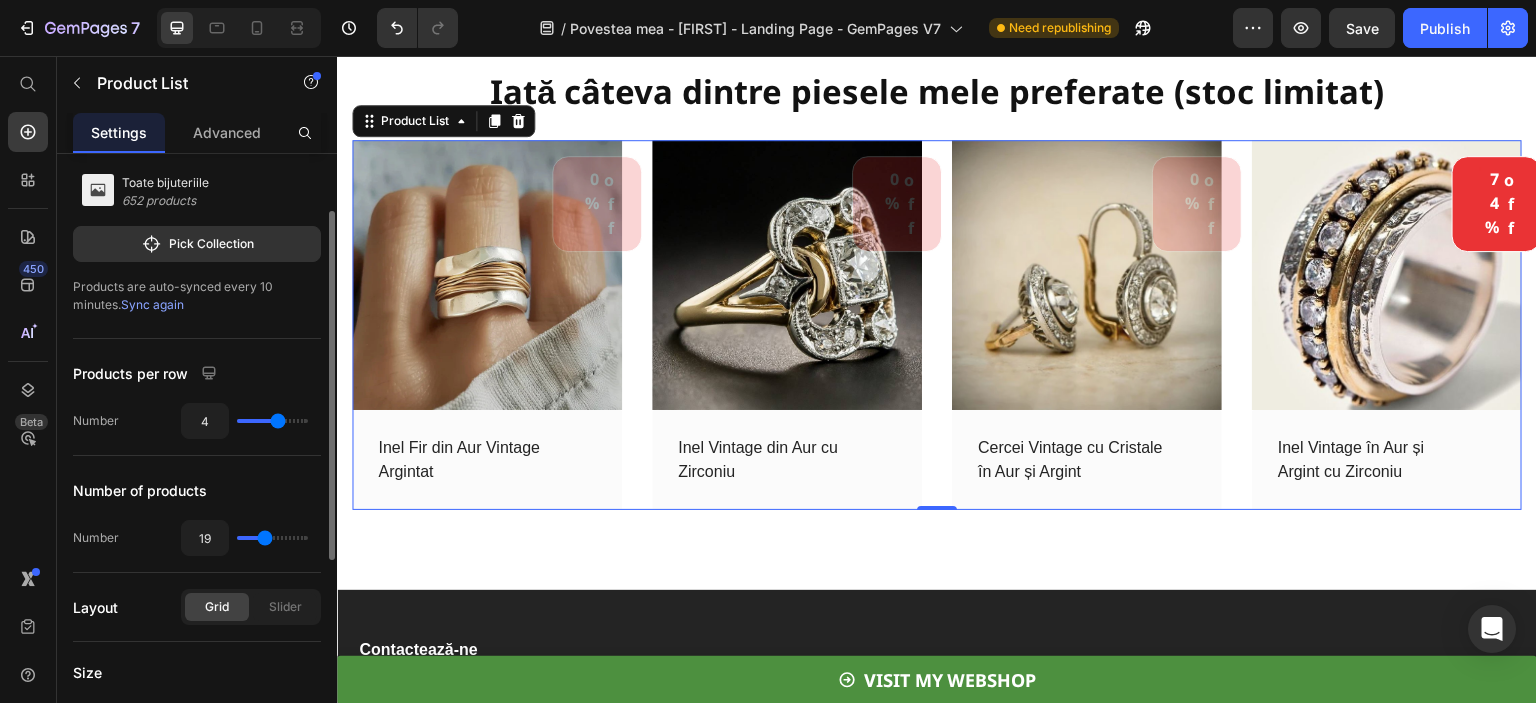 type on "21" 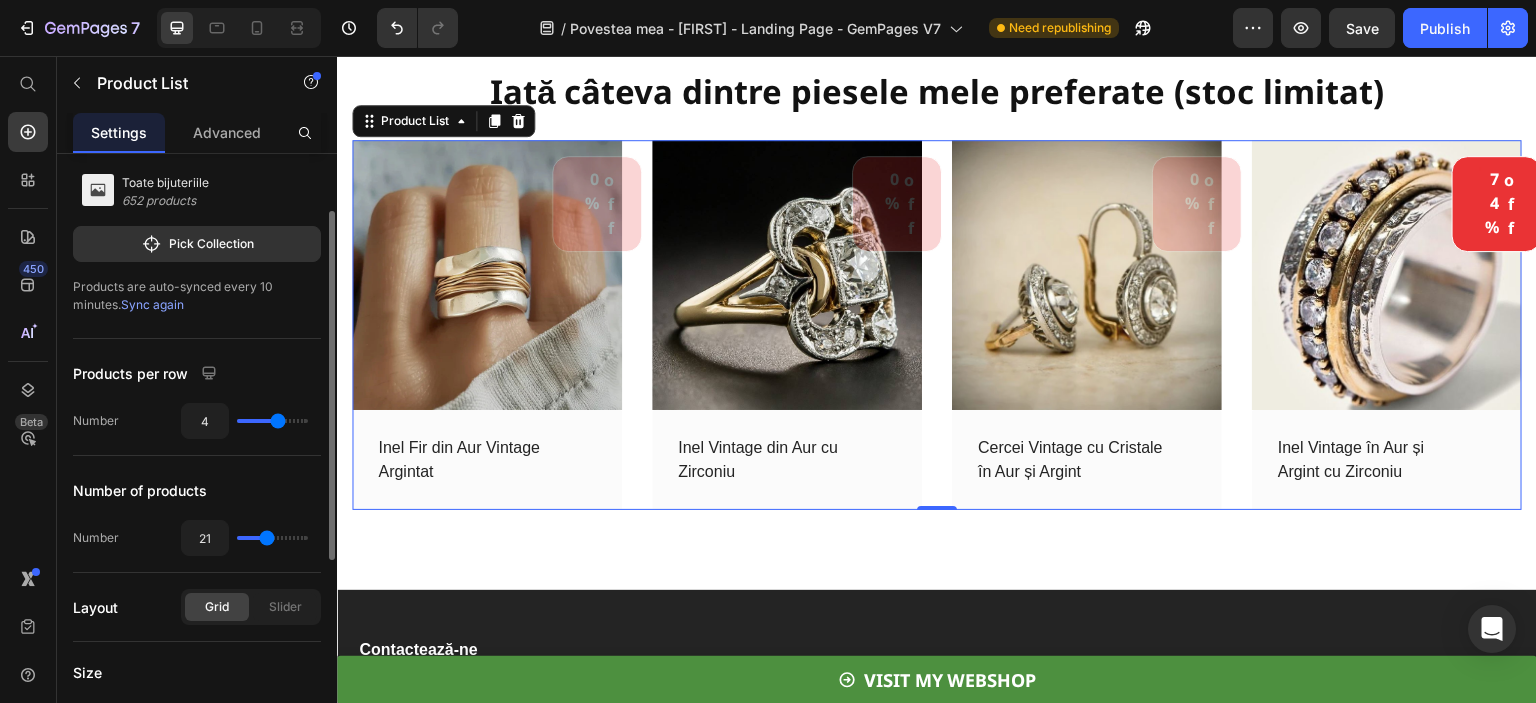type on "22" 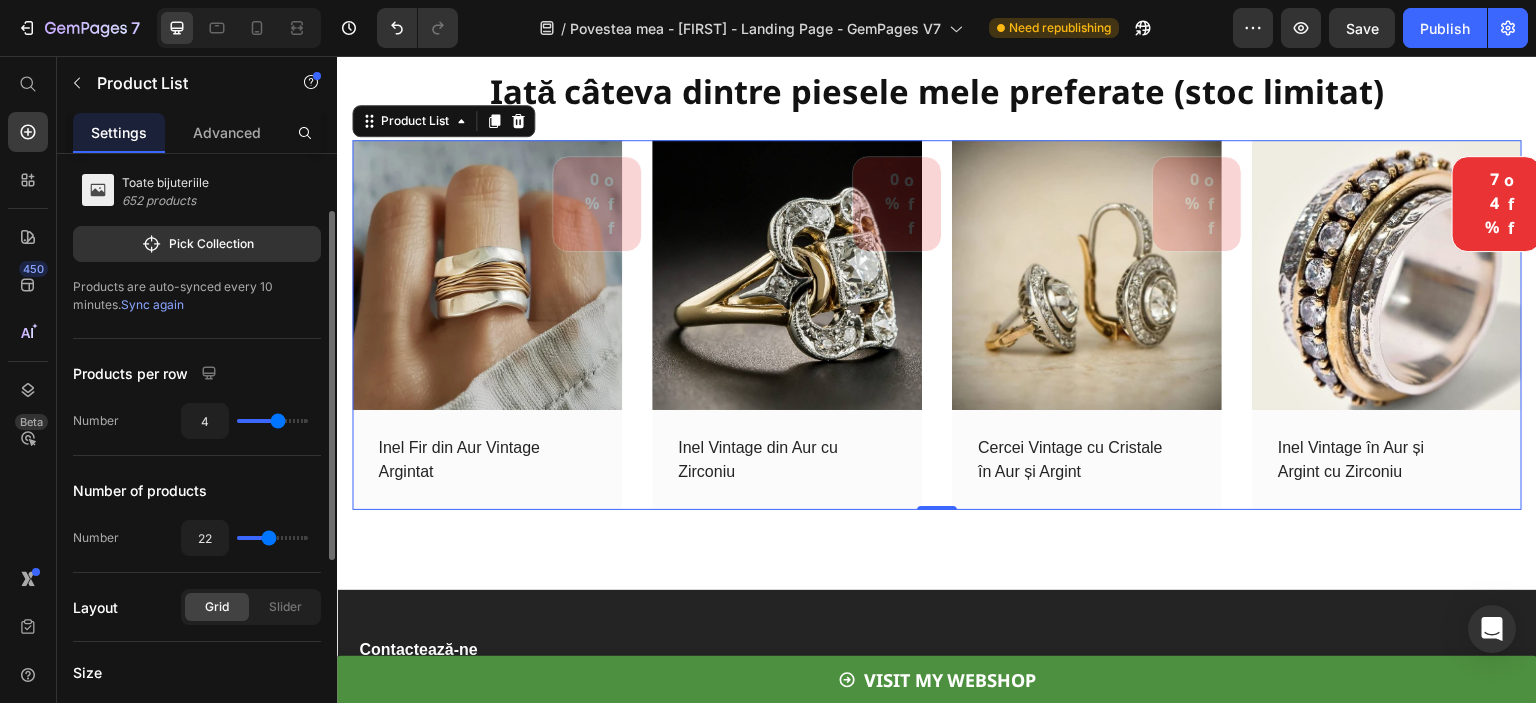 type on "23" 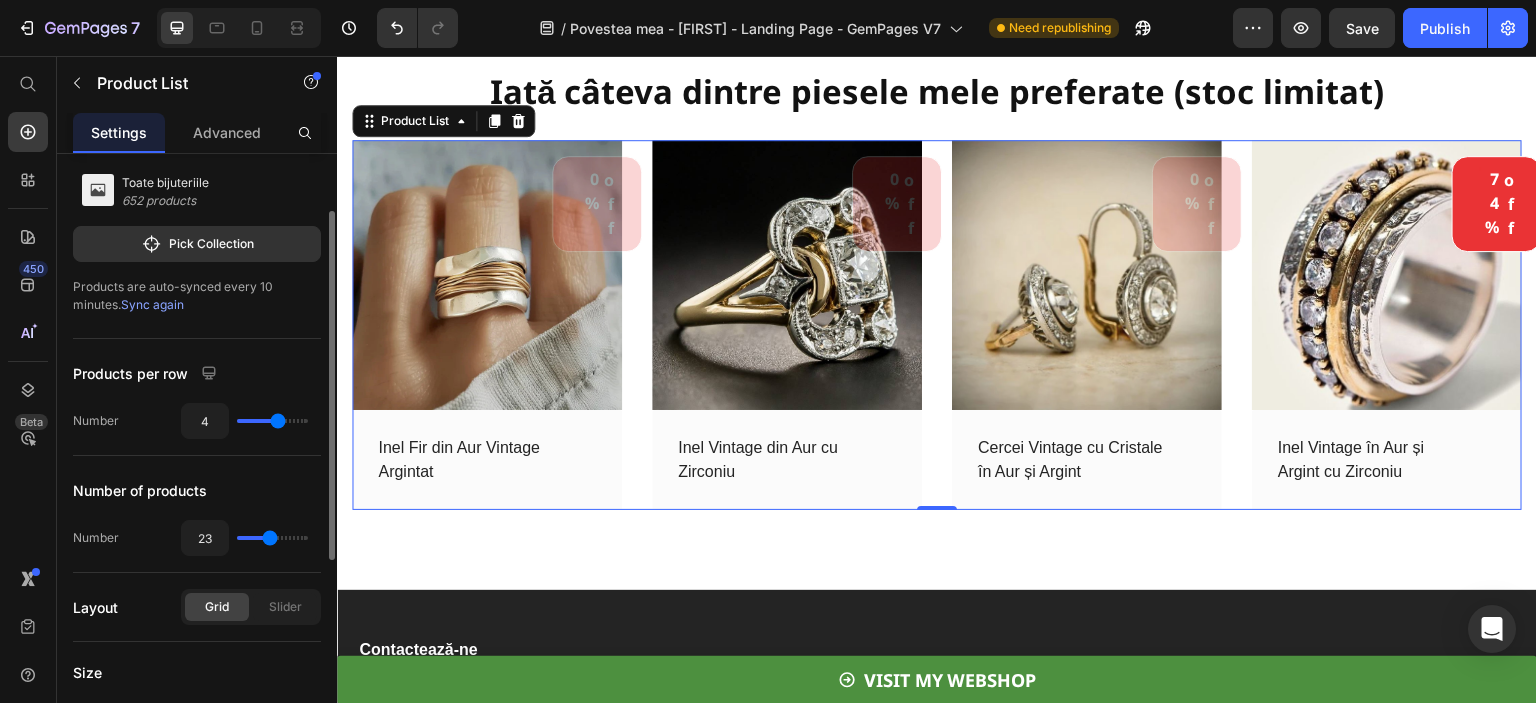 type on "21" 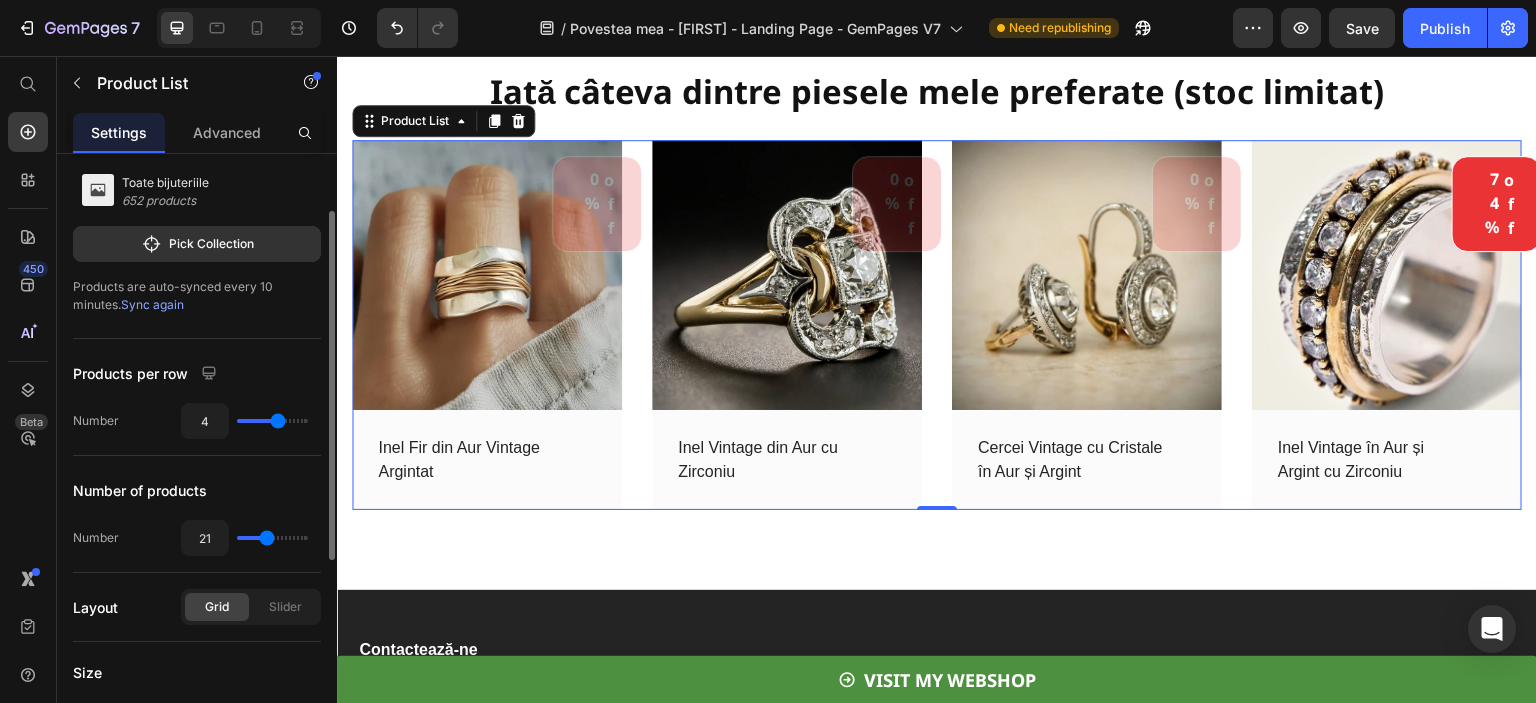 type on "20" 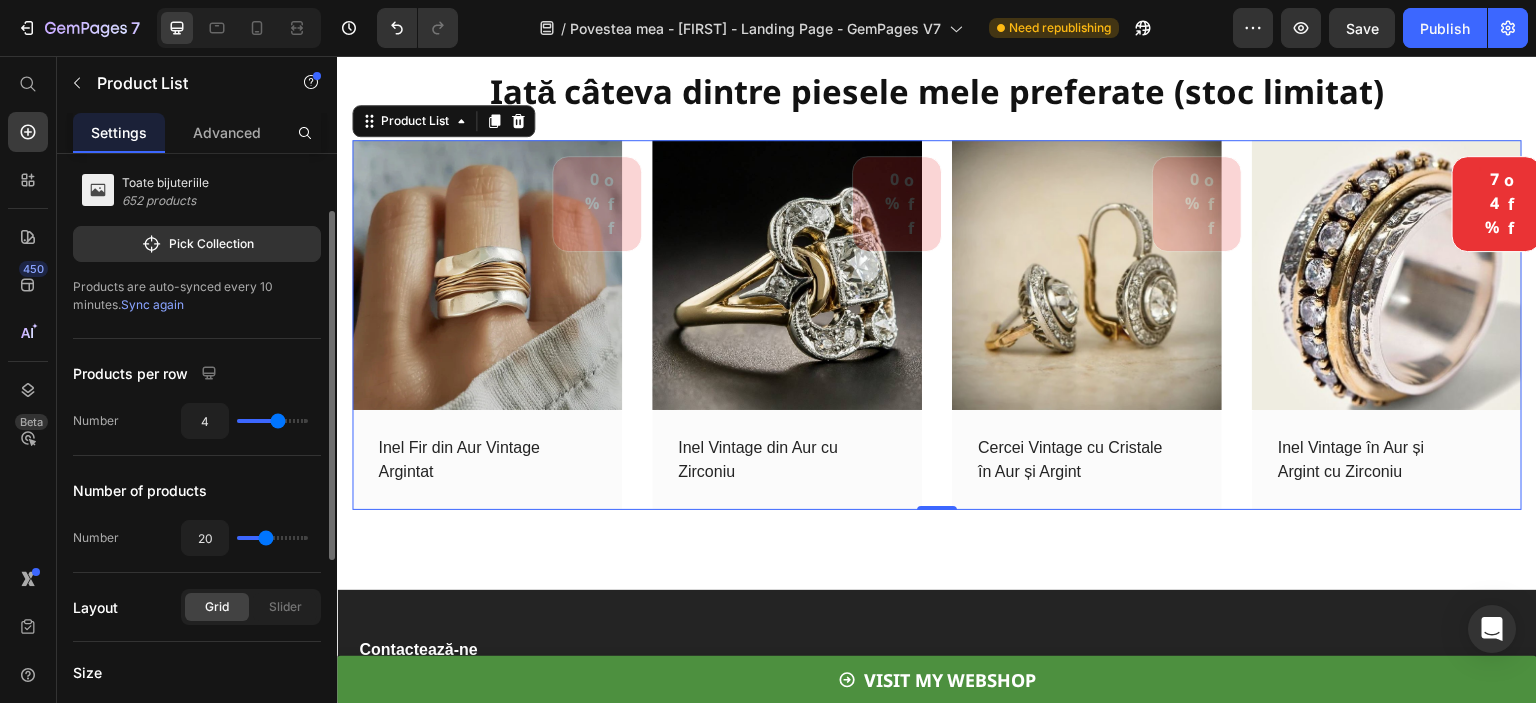 type on "18" 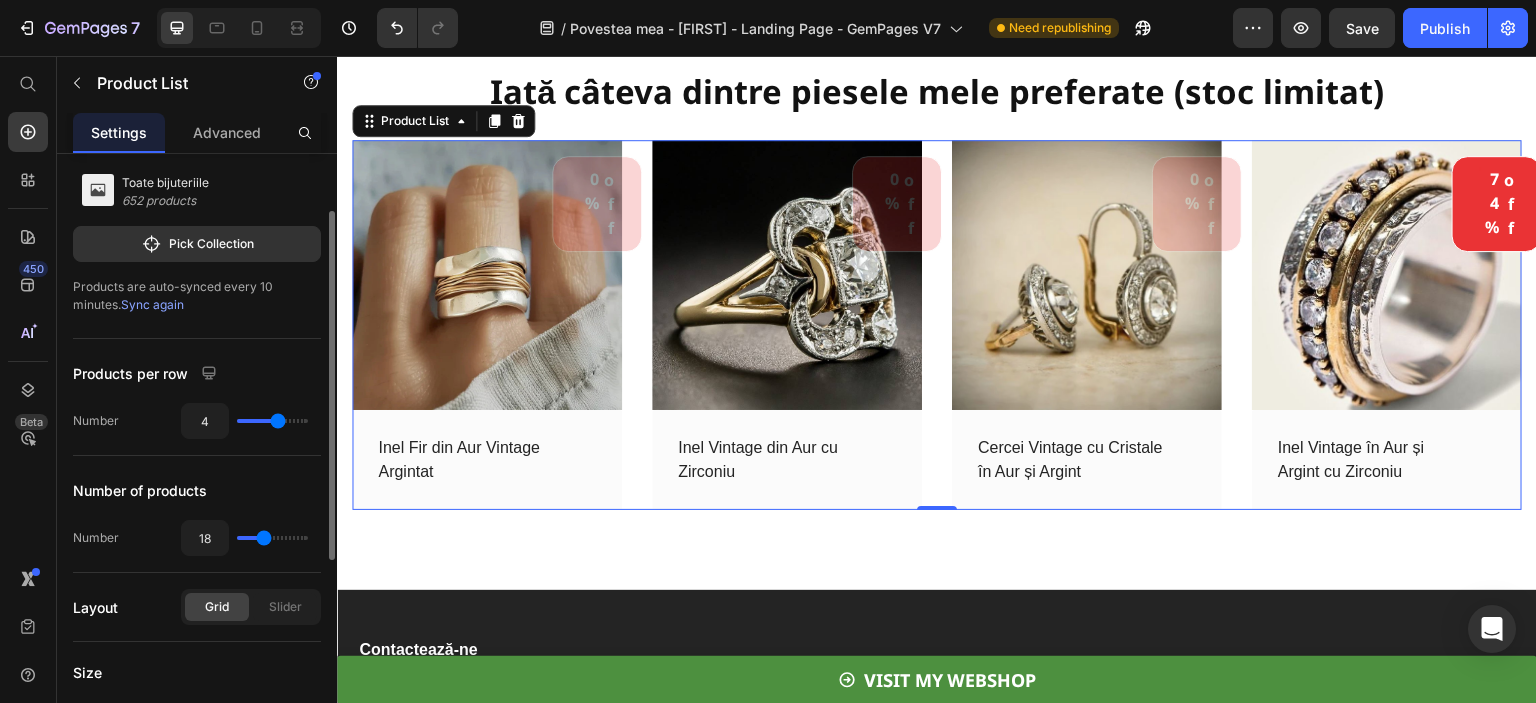 type on "17" 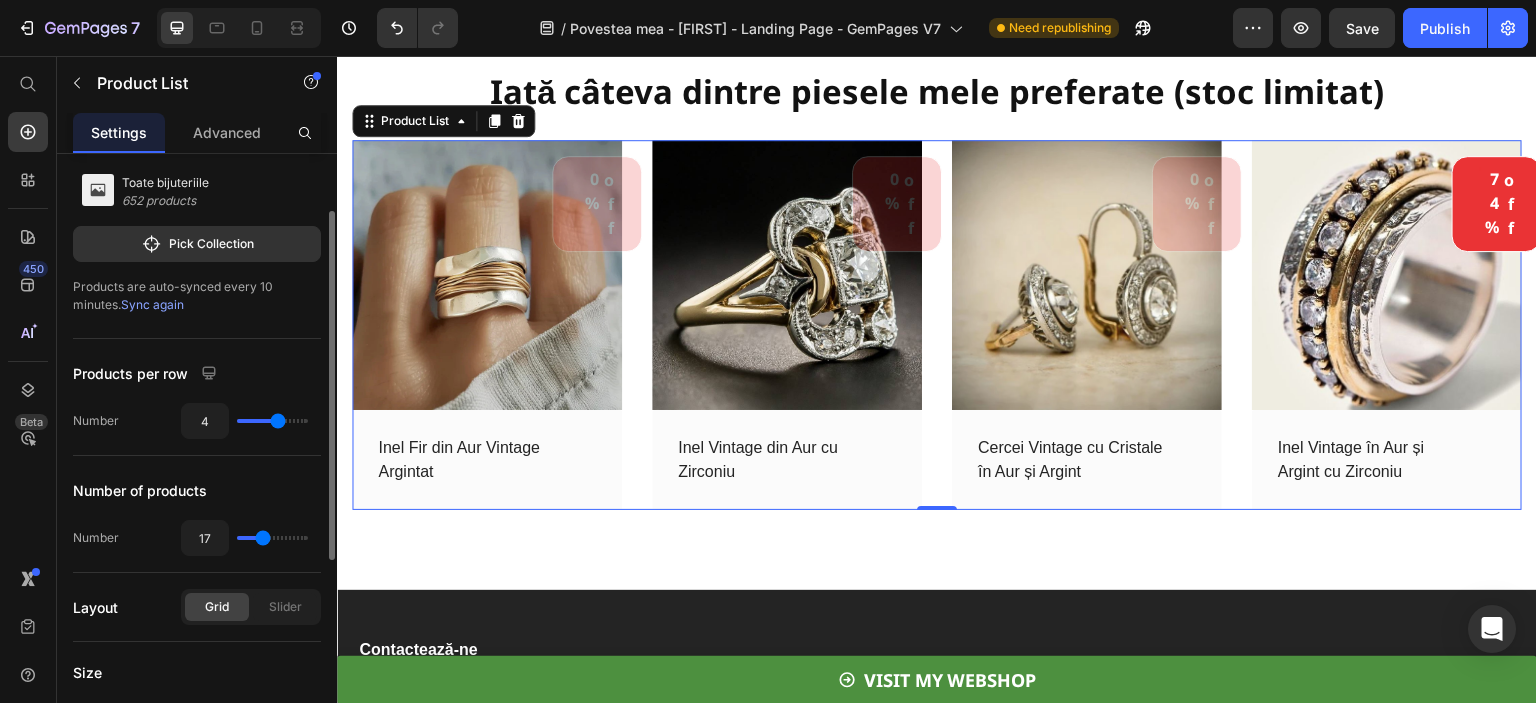 type on "16" 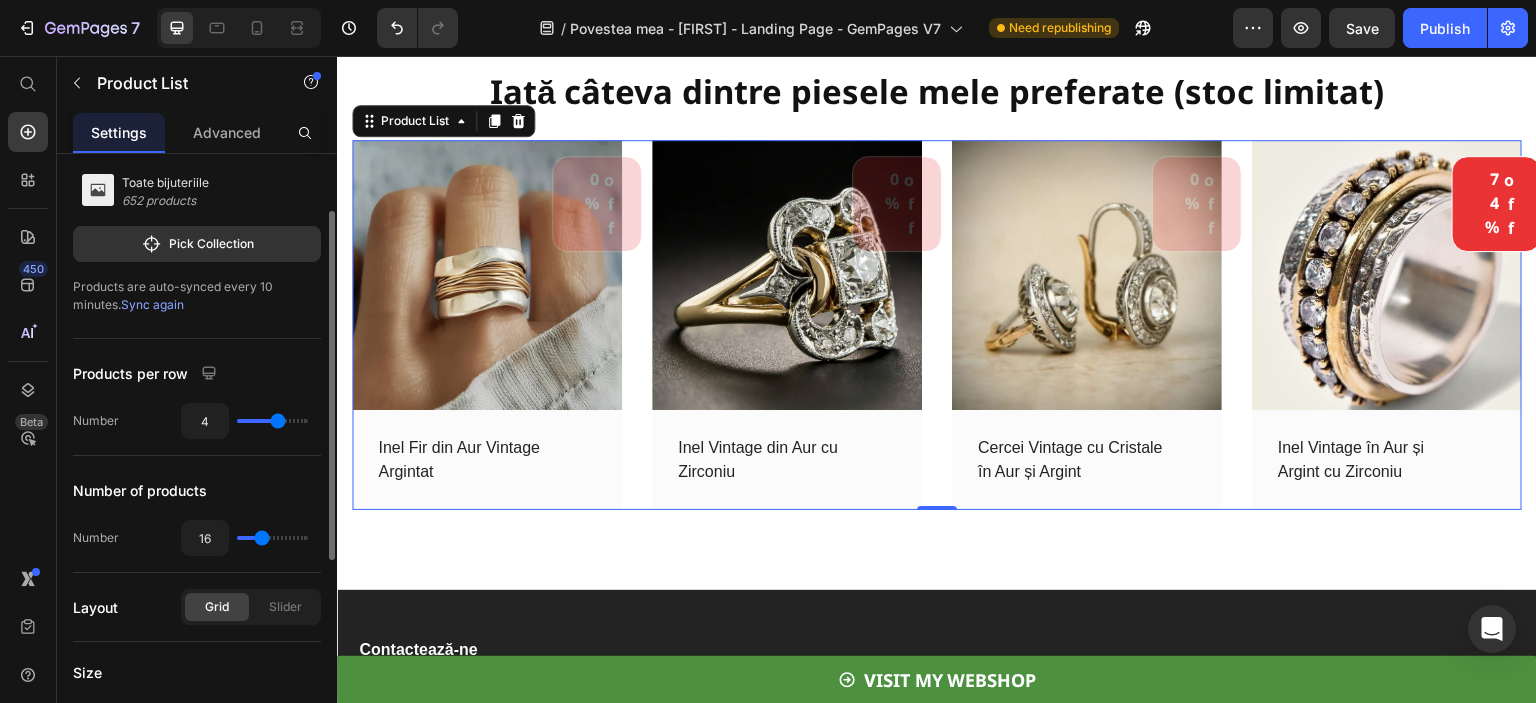 type on "15" 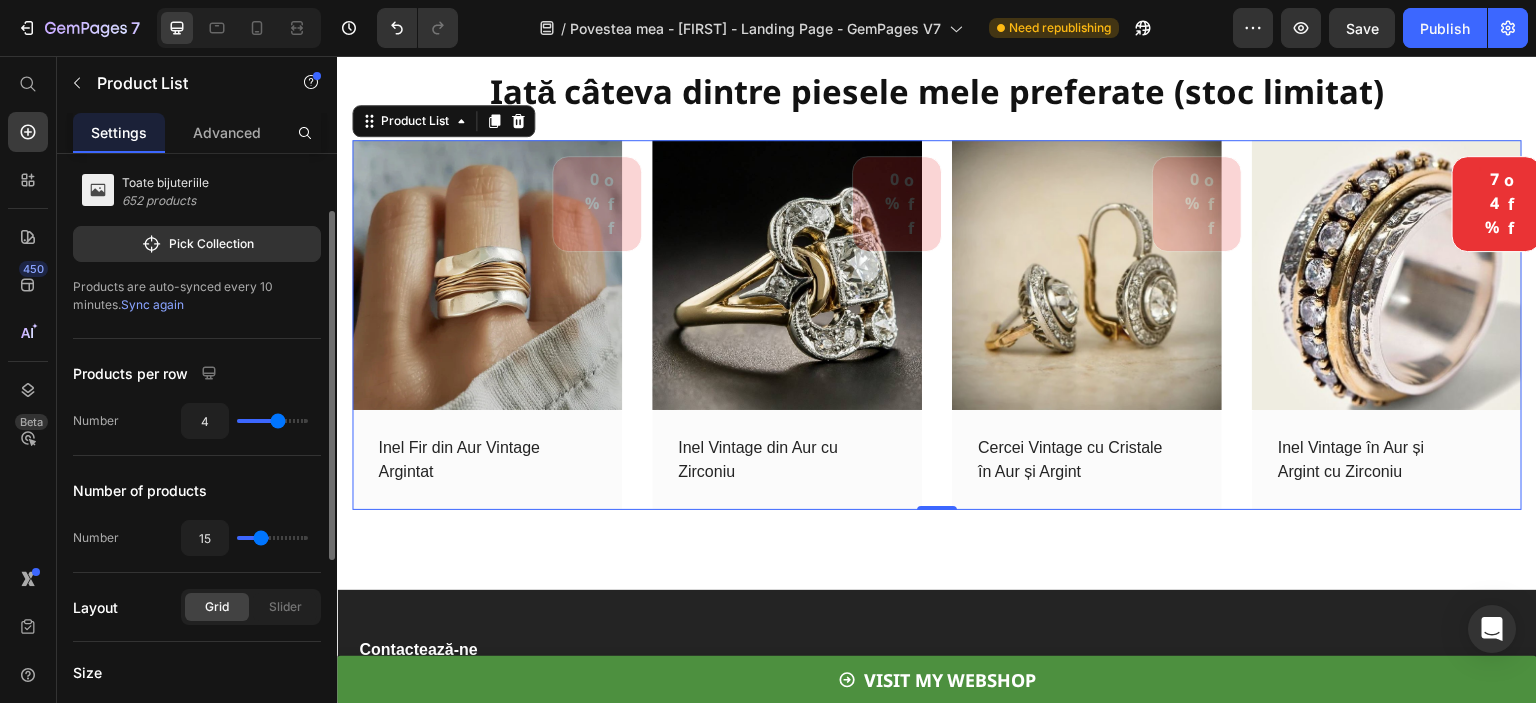 type on "14" 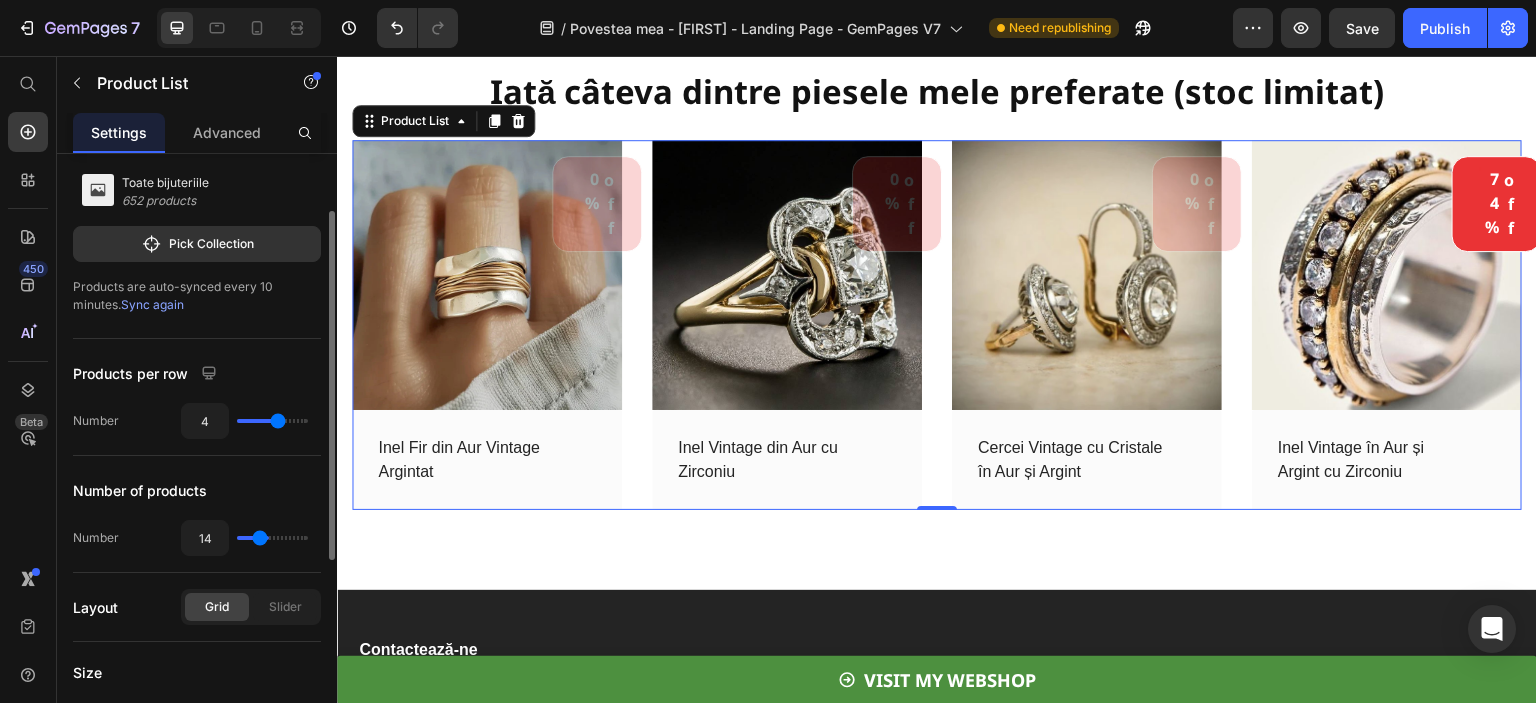 type on "13" 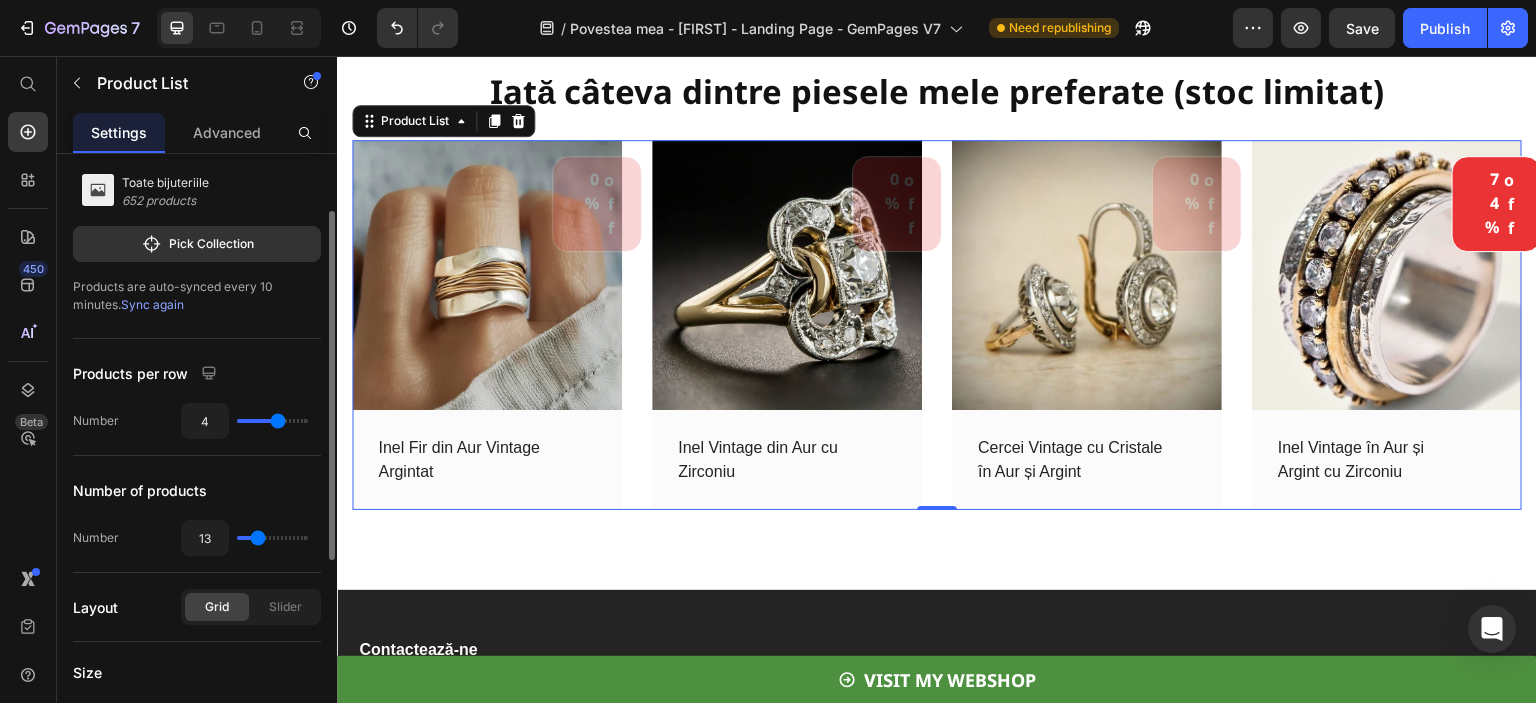 type on "12" 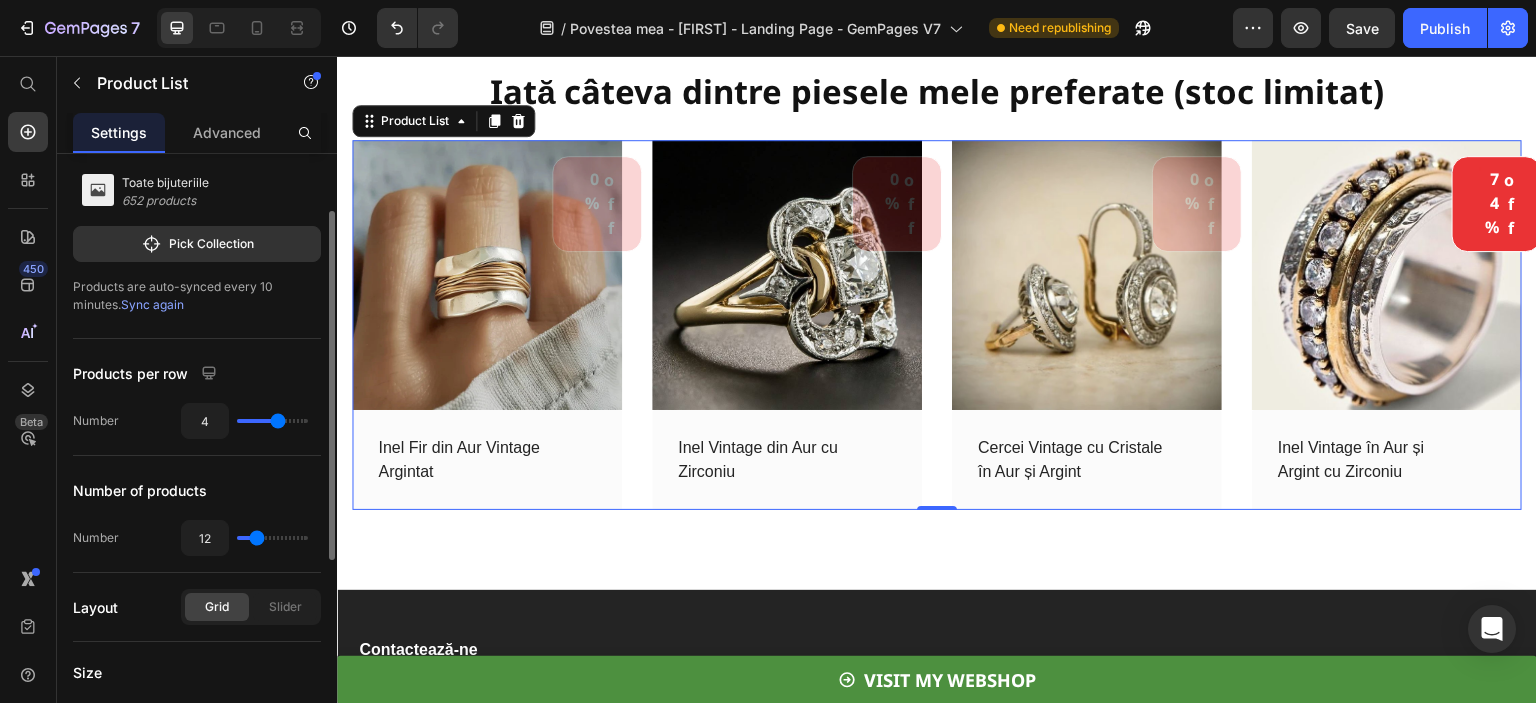 type on "11" 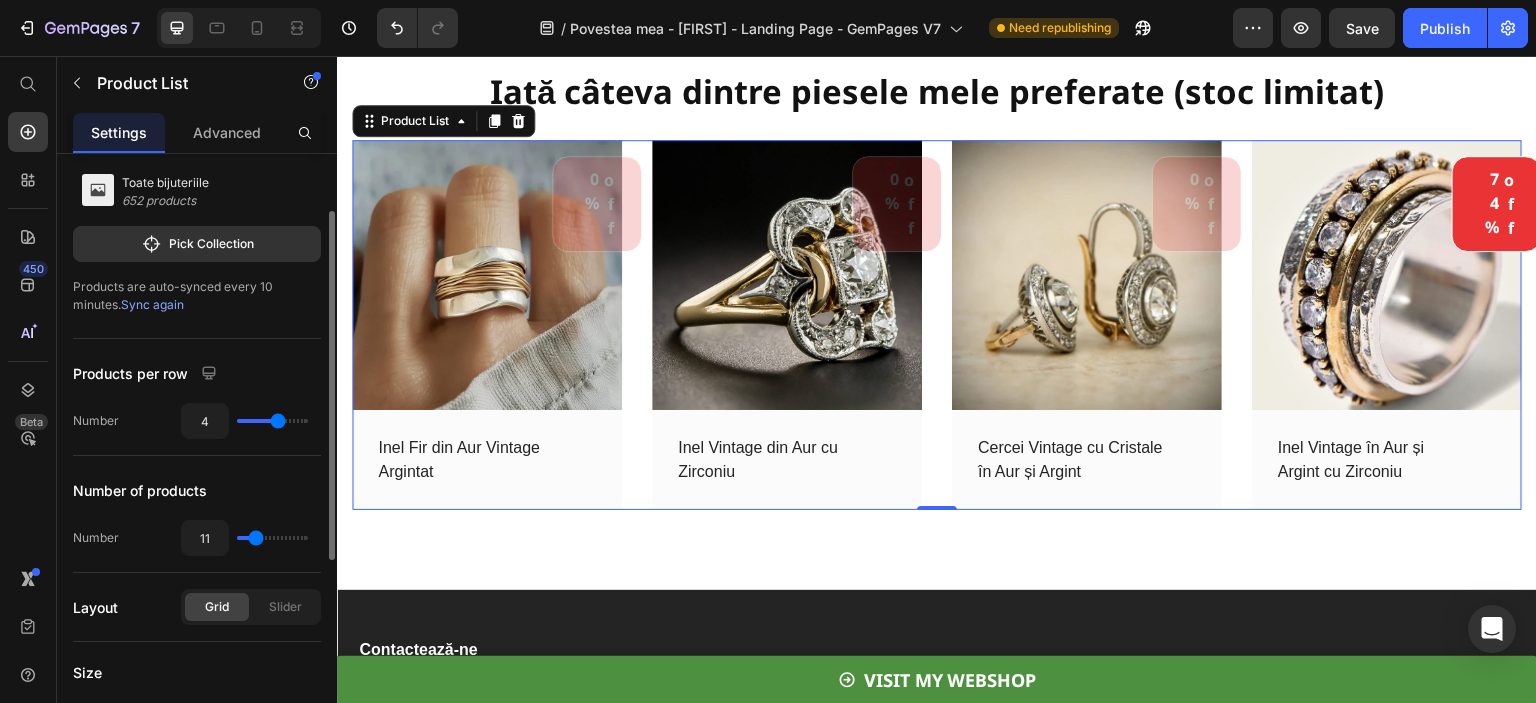 type on "9" 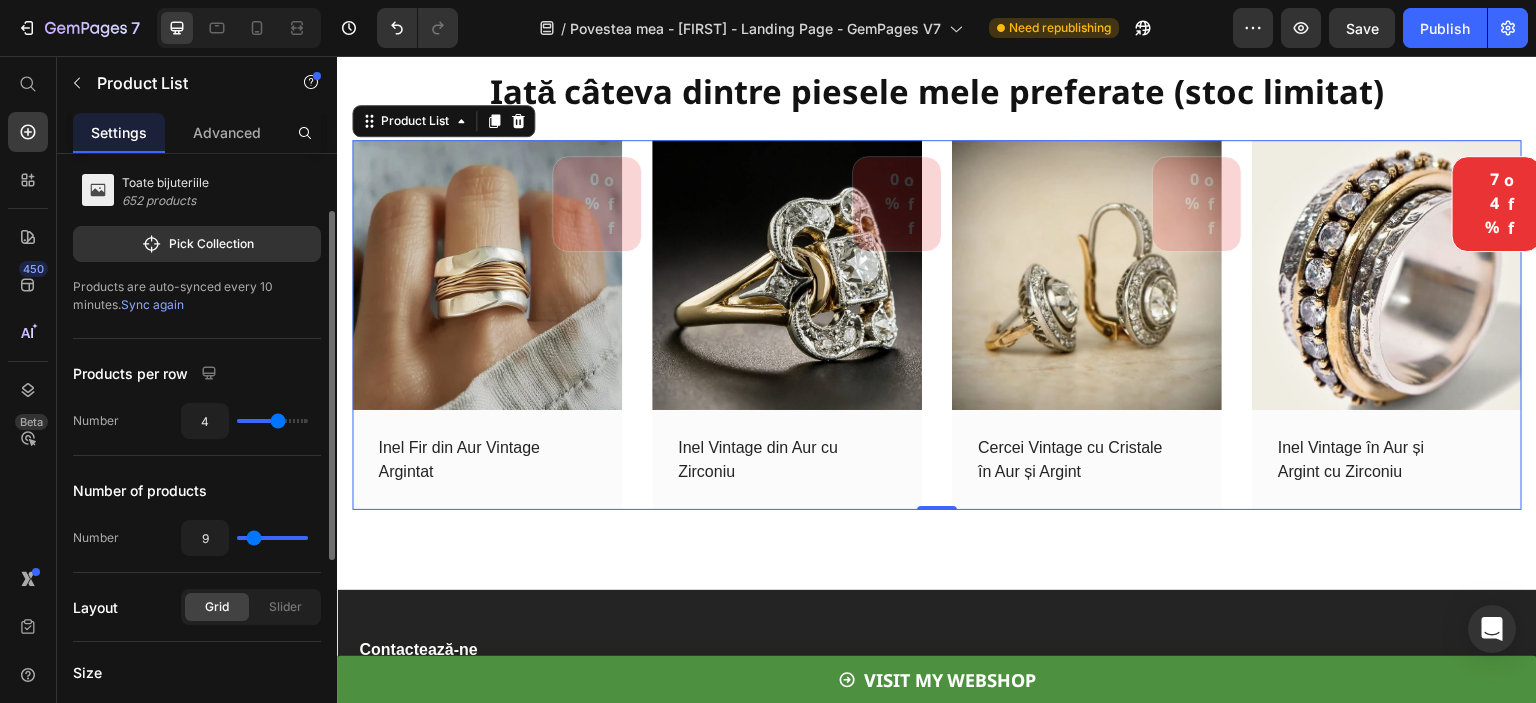 type on "8" 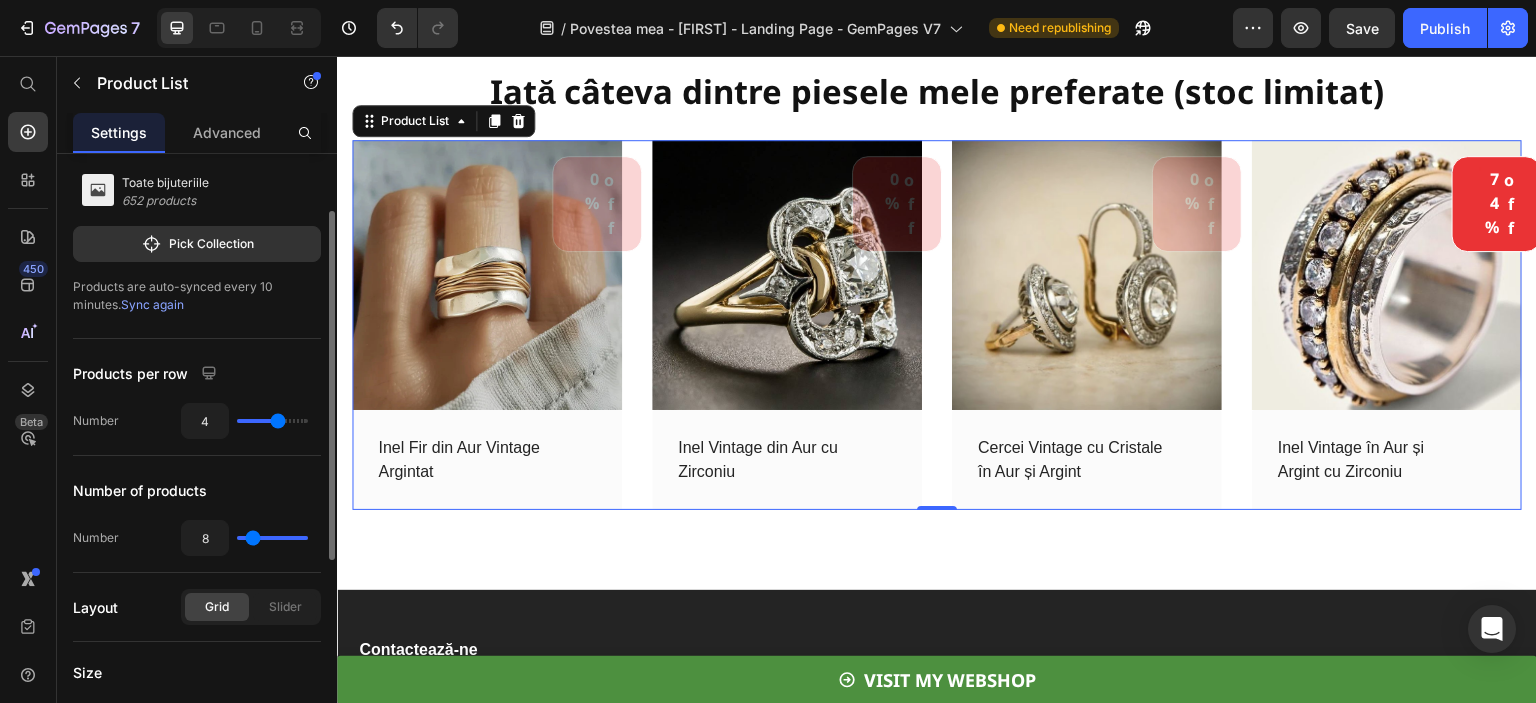 type on "8" 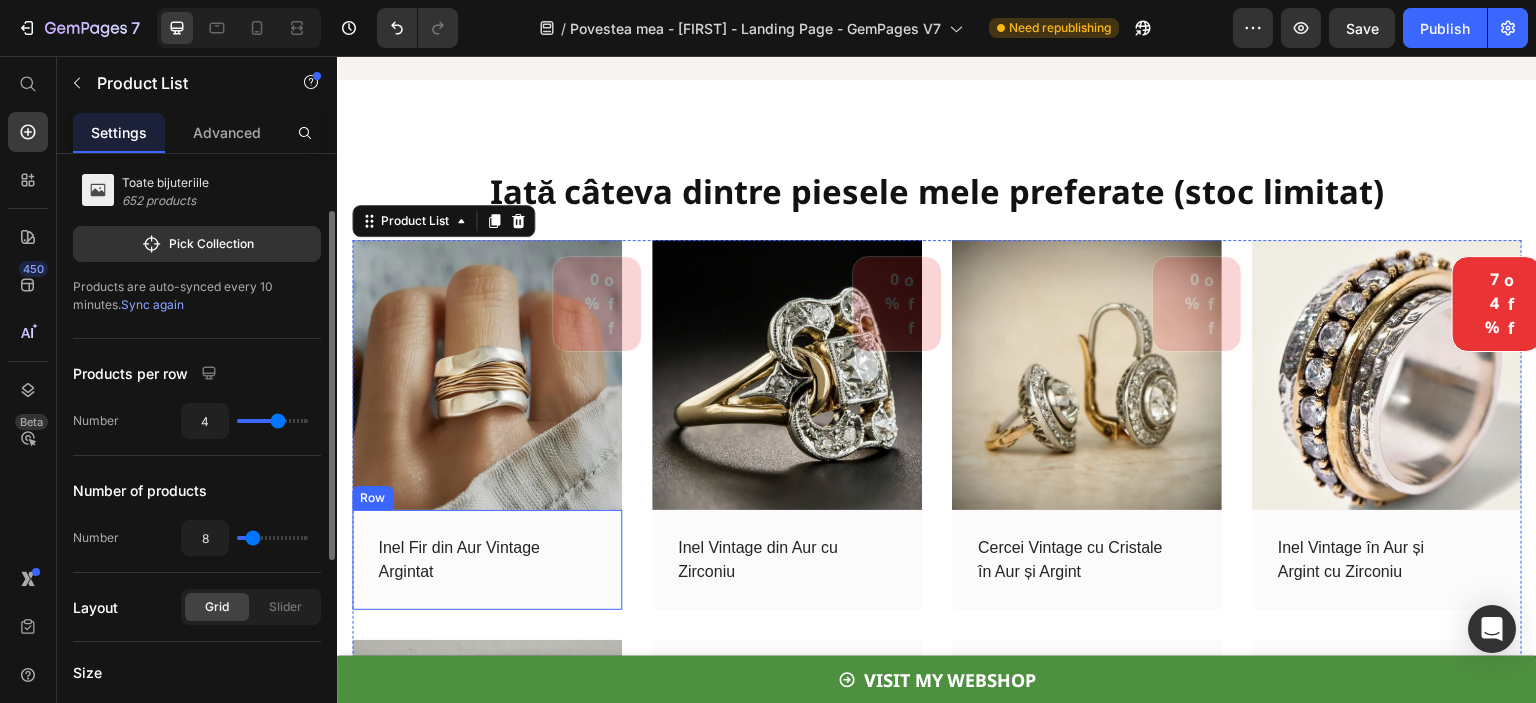 scroll, scrollTop: 6653, scrollLeft: 0, axis: vertical 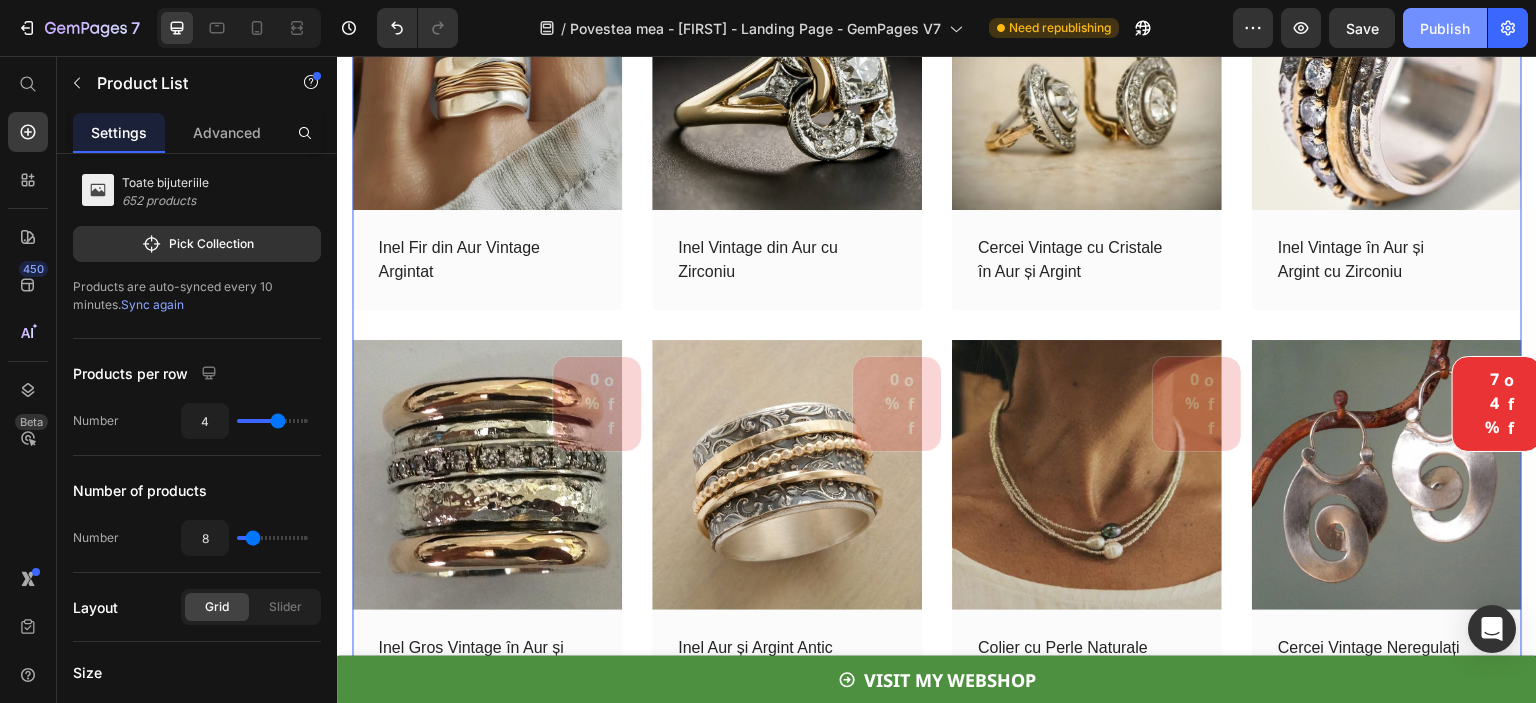 click on "Publish" at bounding box center [1445, 28] 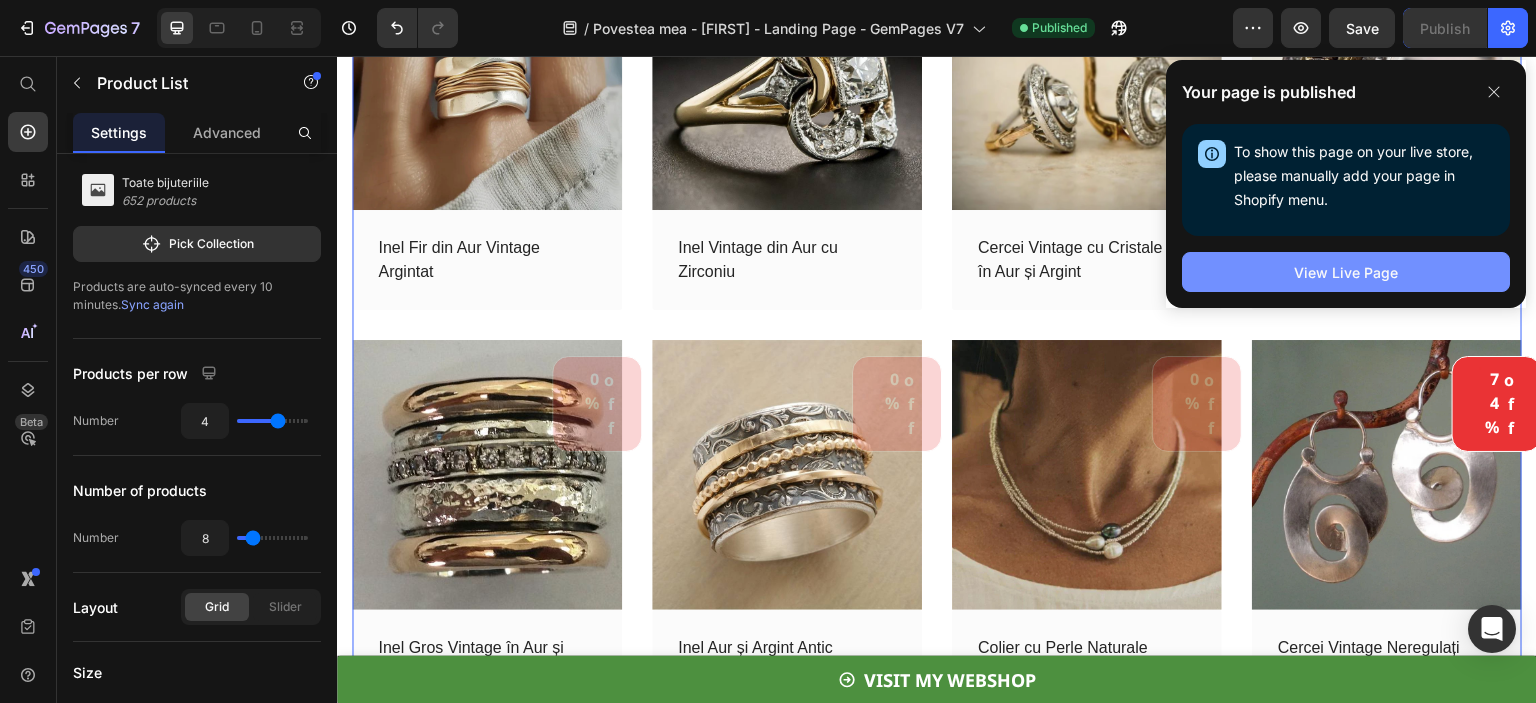 click on "View Live Page" at bounding box center [1346, 272] 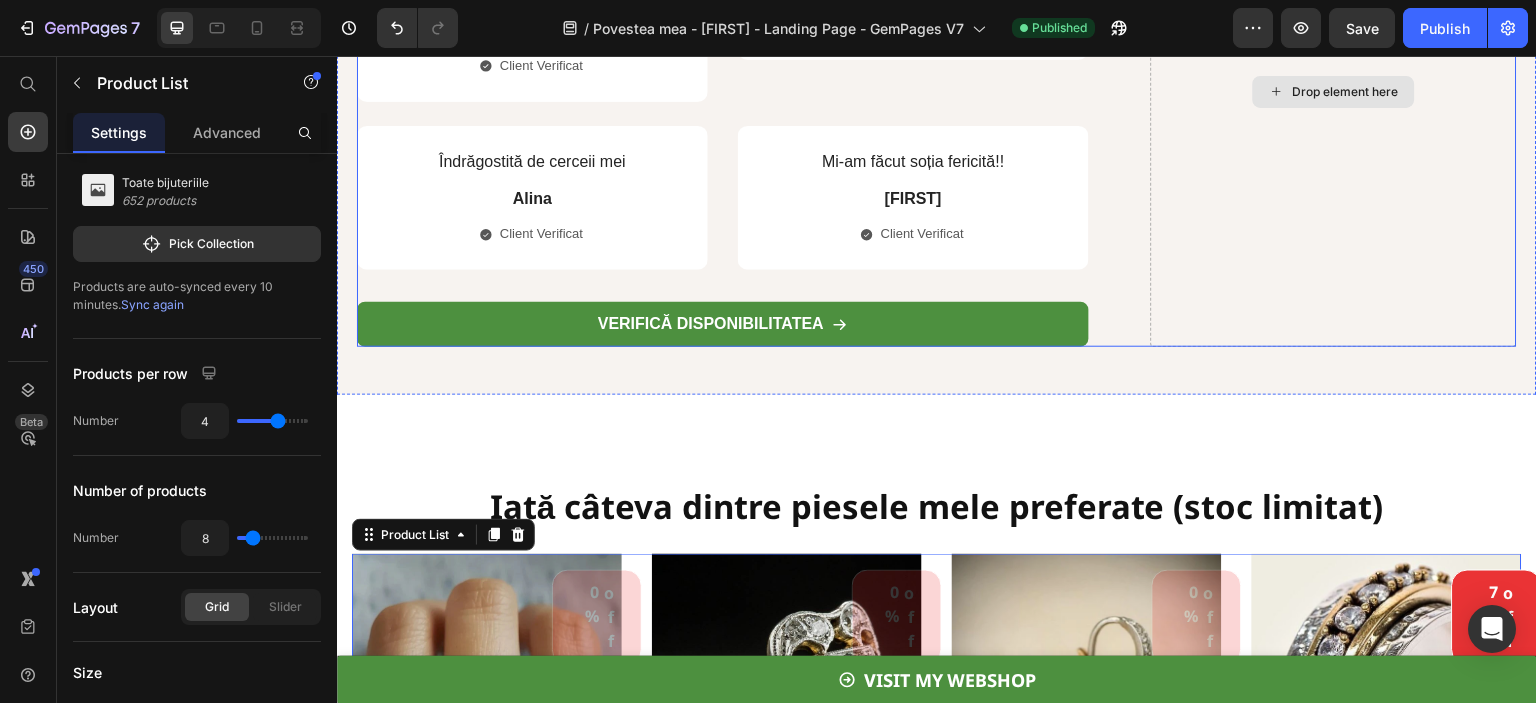 scroll, scrollTop: 6053, scrollLeft: 0, axis: vertical 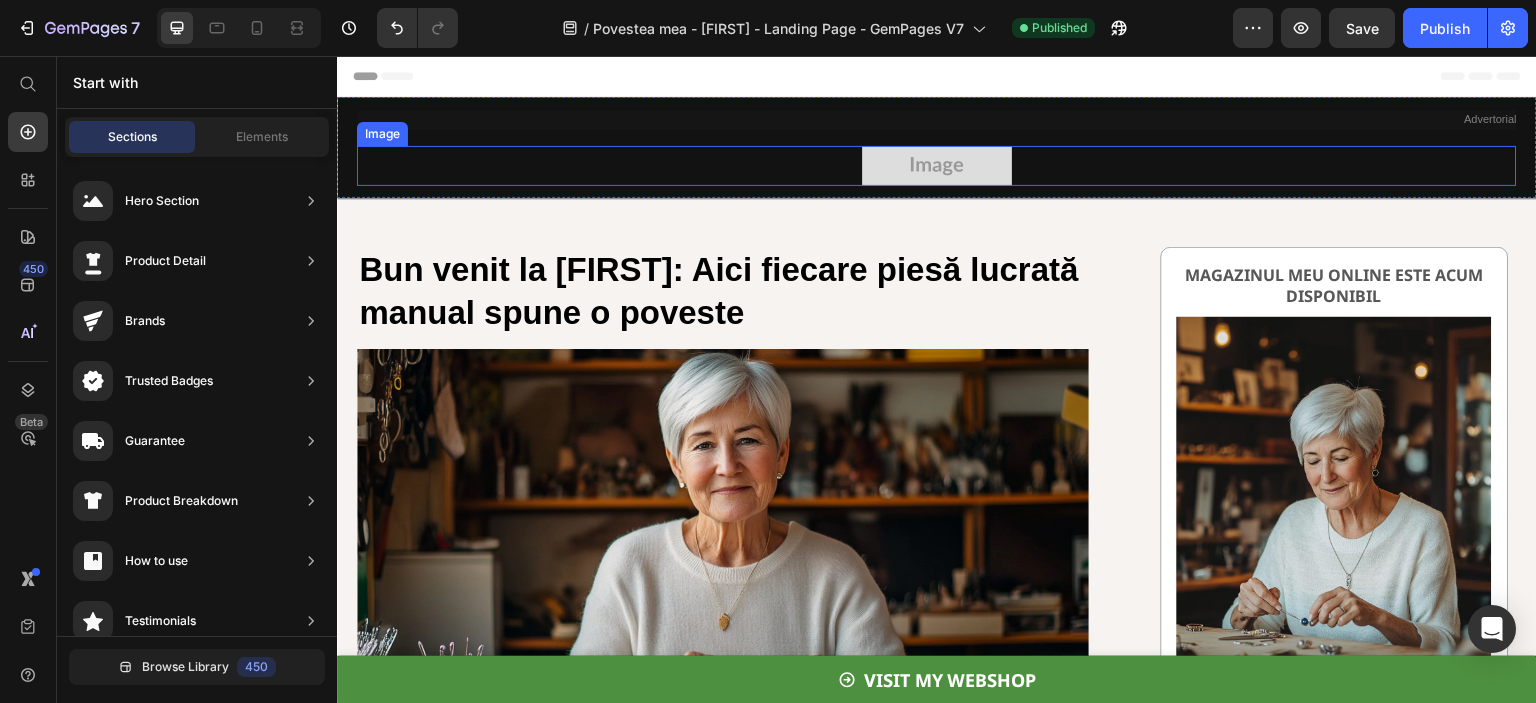 click at bounding box center (937, 166) 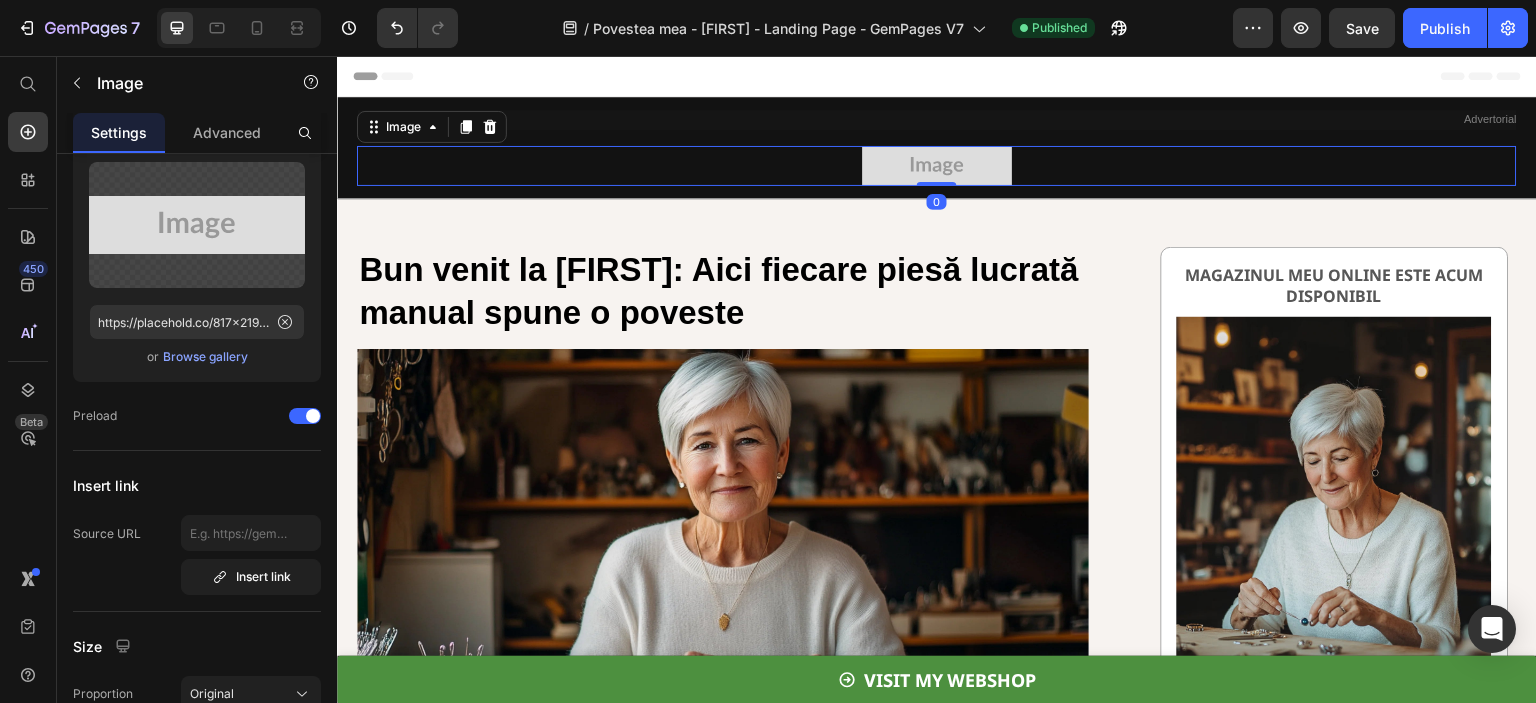 scroll, scrollTop: 0, scrollLeft: 0, axis: both 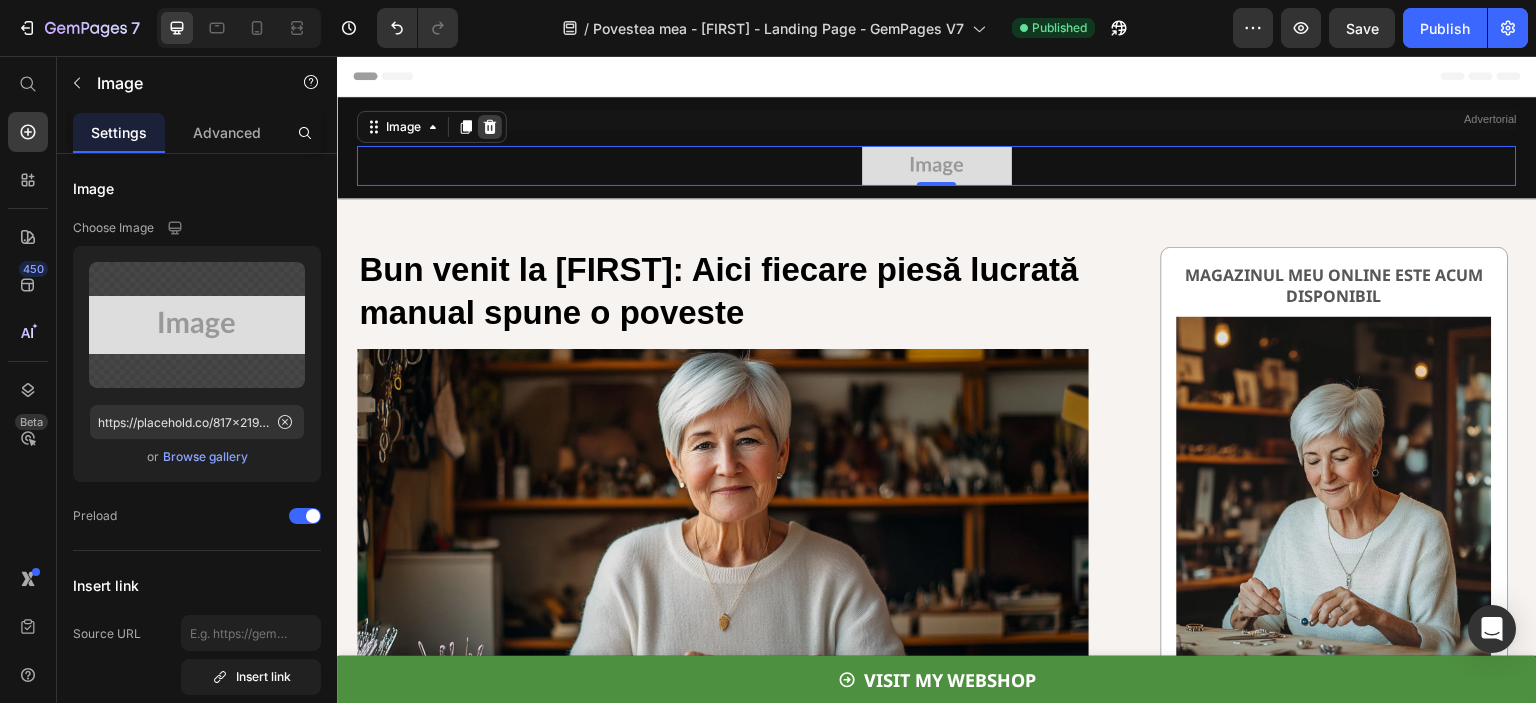 click at bounding box center [490, 127] 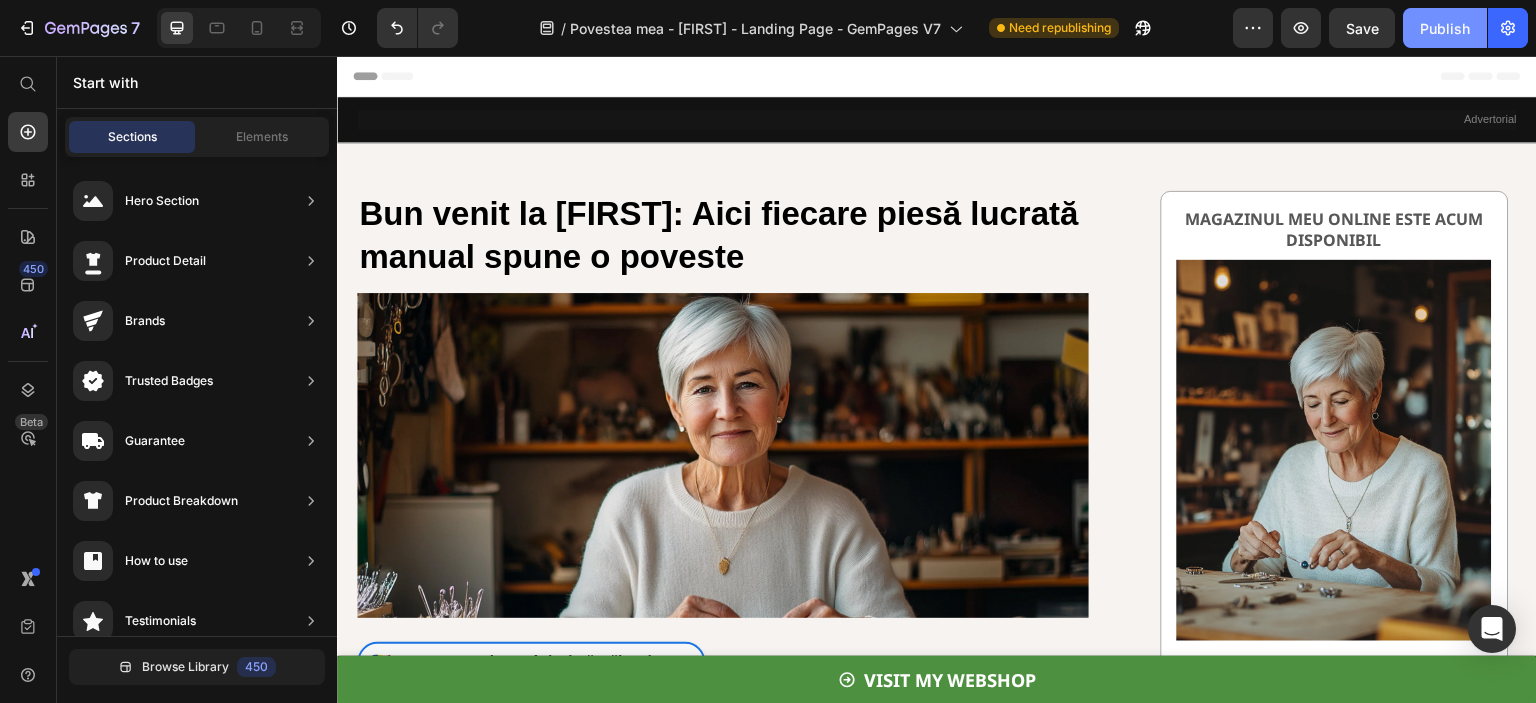 click on "Publish" at bounding box center [1445, 28] 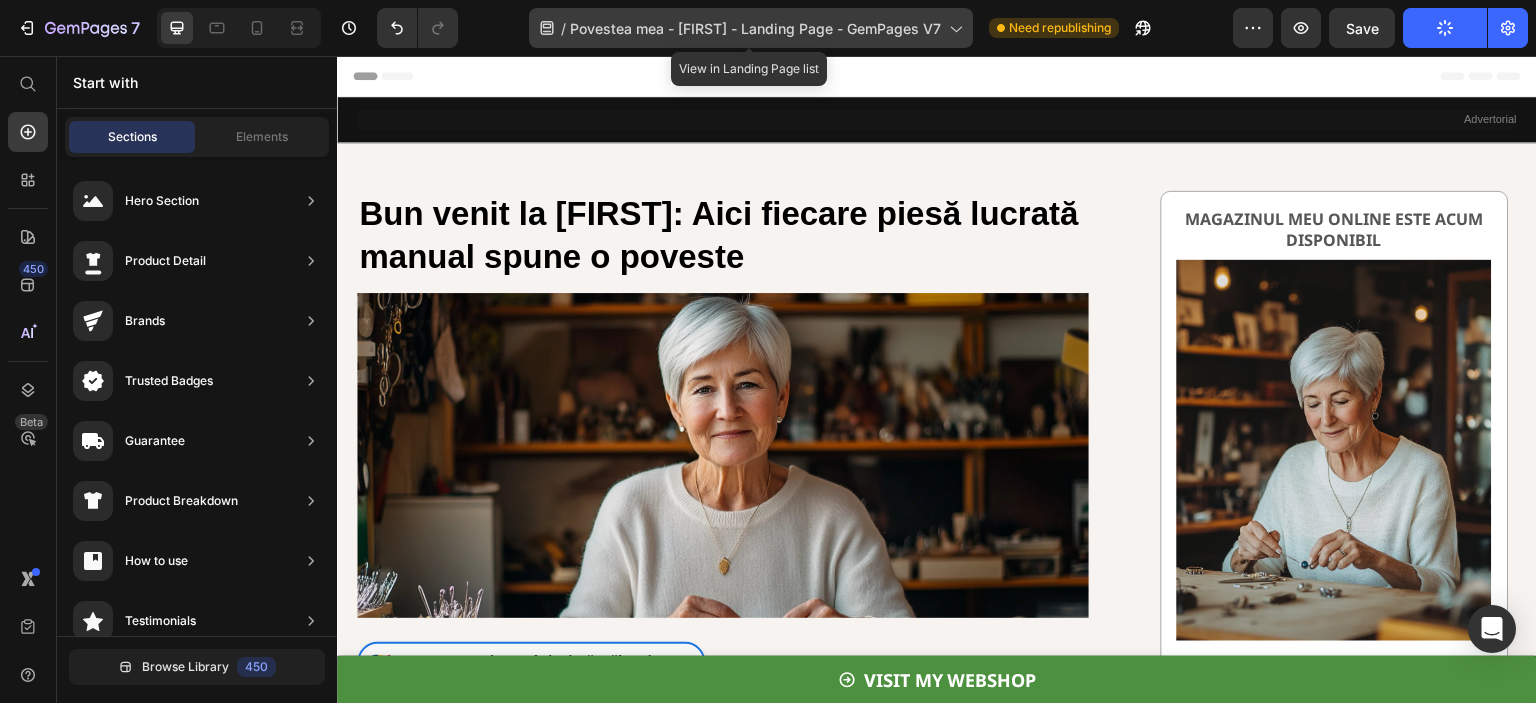 click 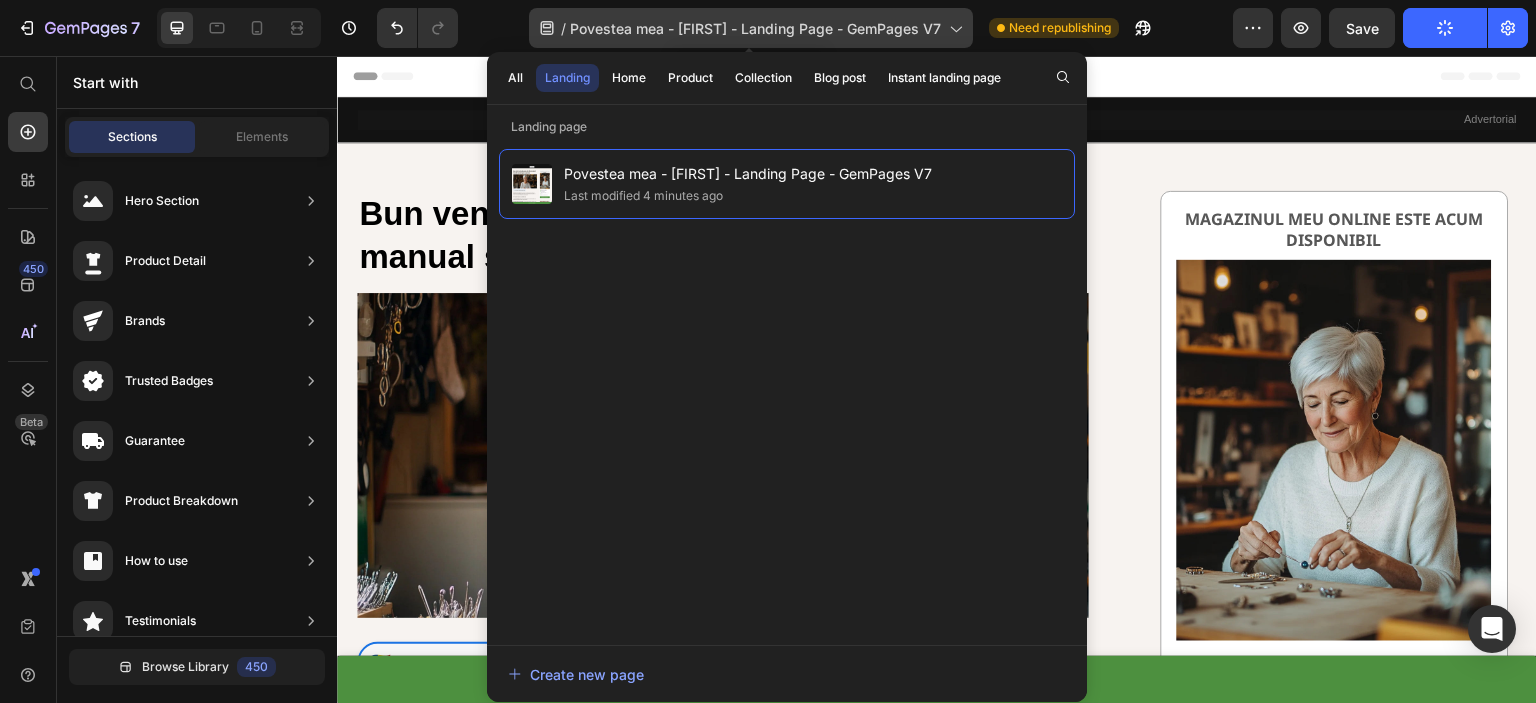 click 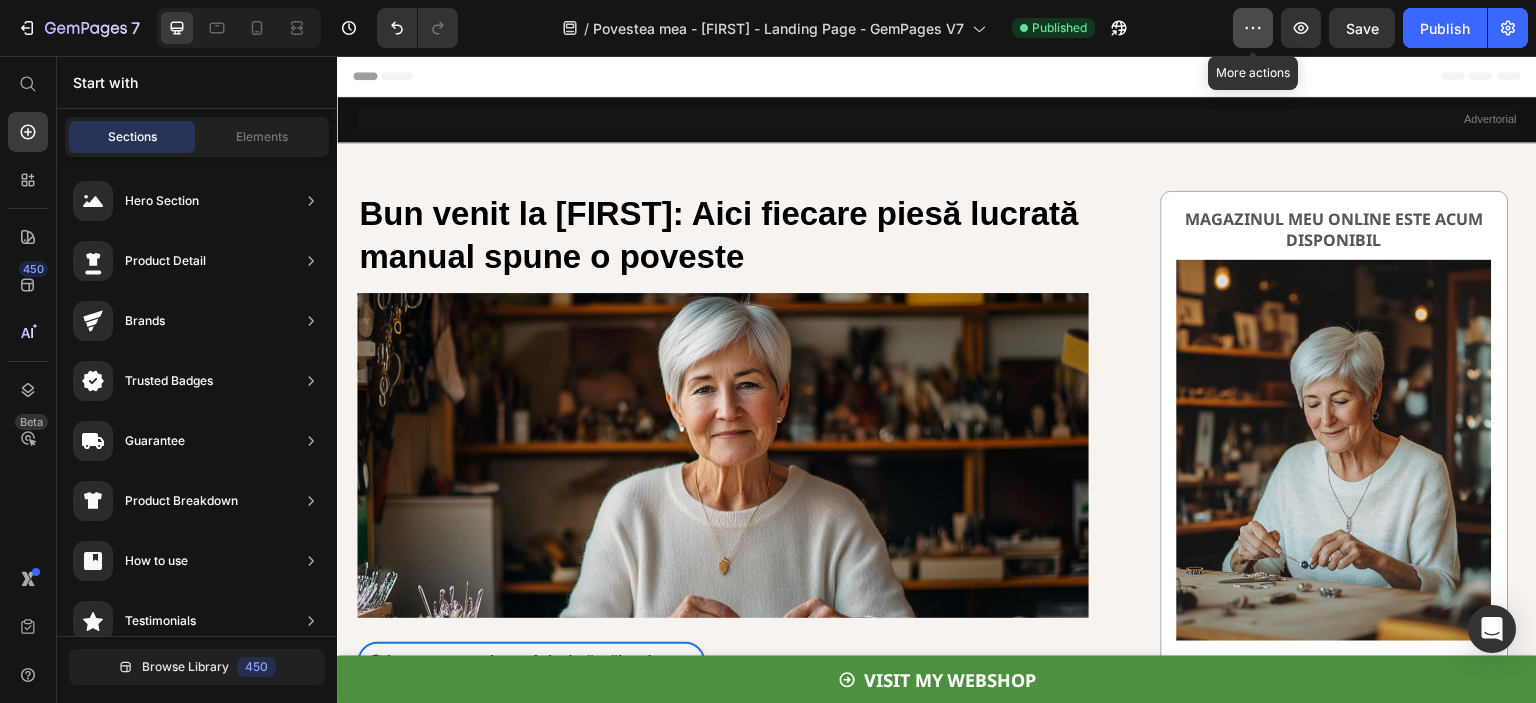 click 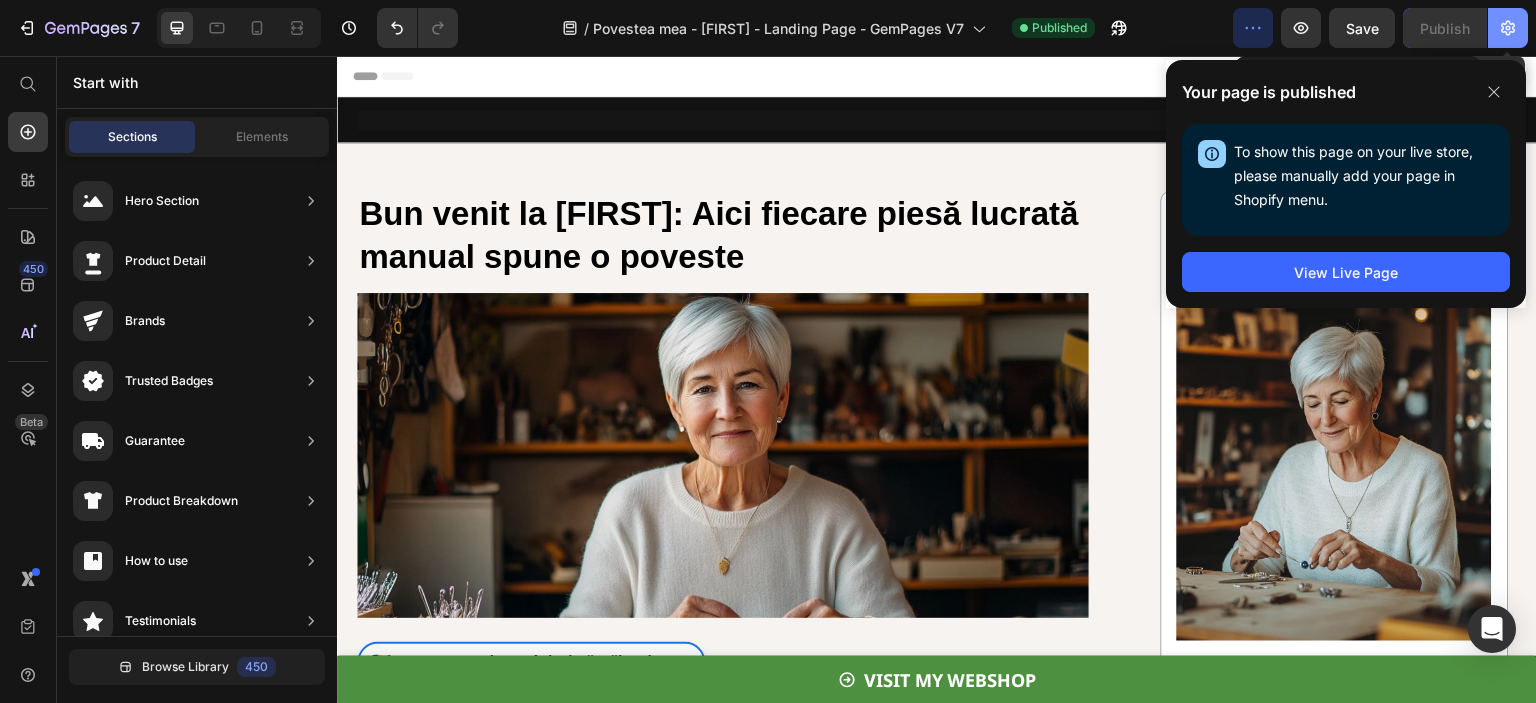 click 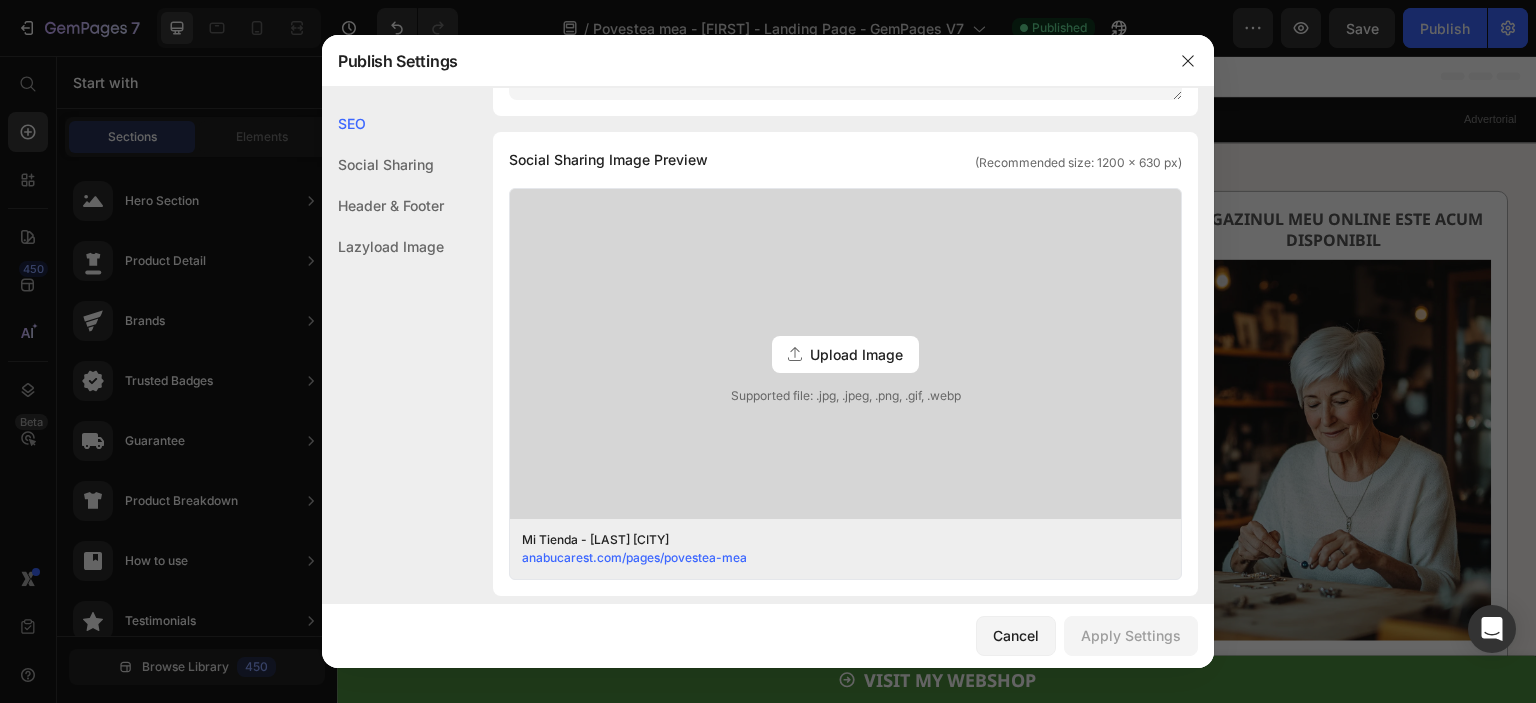 scroll, scrollTop: 100, scrollLeft: 0, axis: vertical 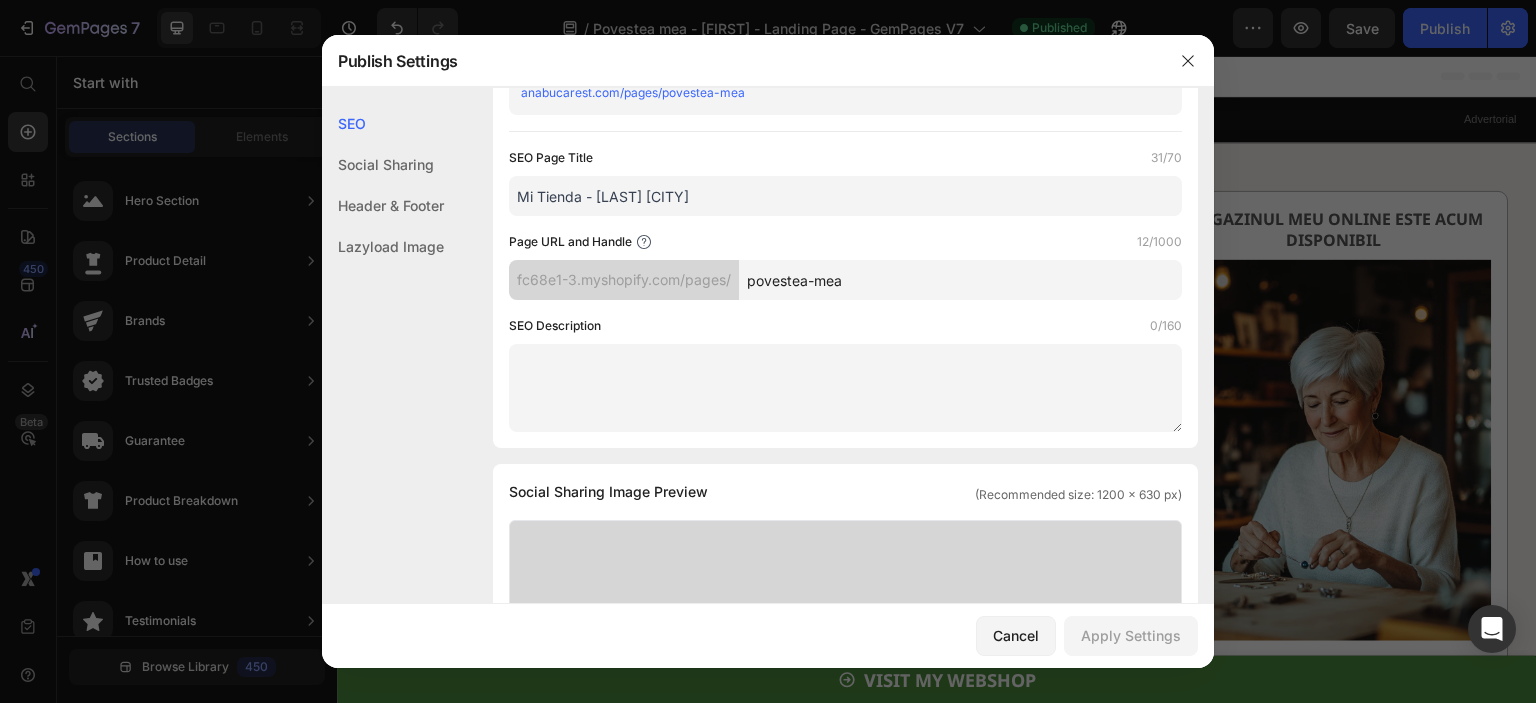 click on "Header & Footer" 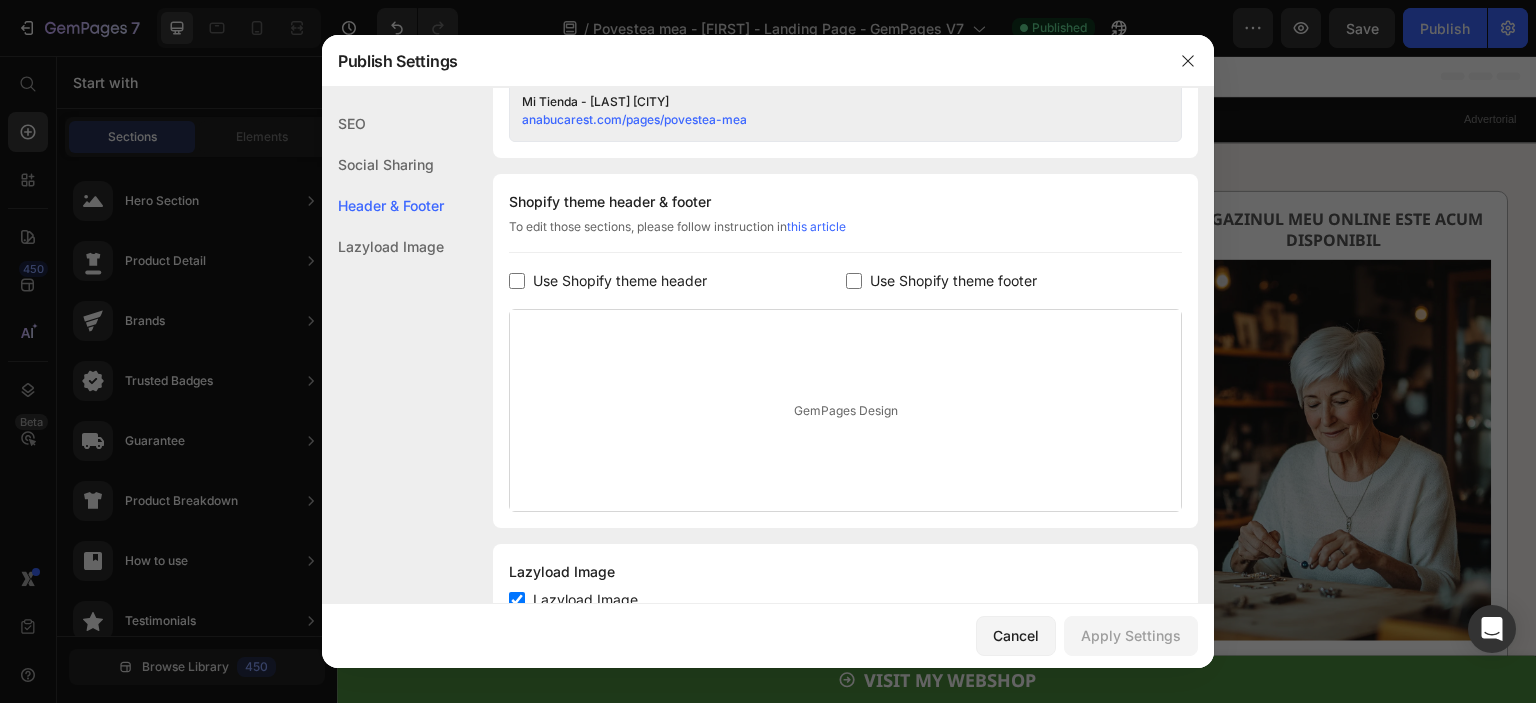 scroll, scrollTop: 936, scrollLeft: 0, axis: vertical 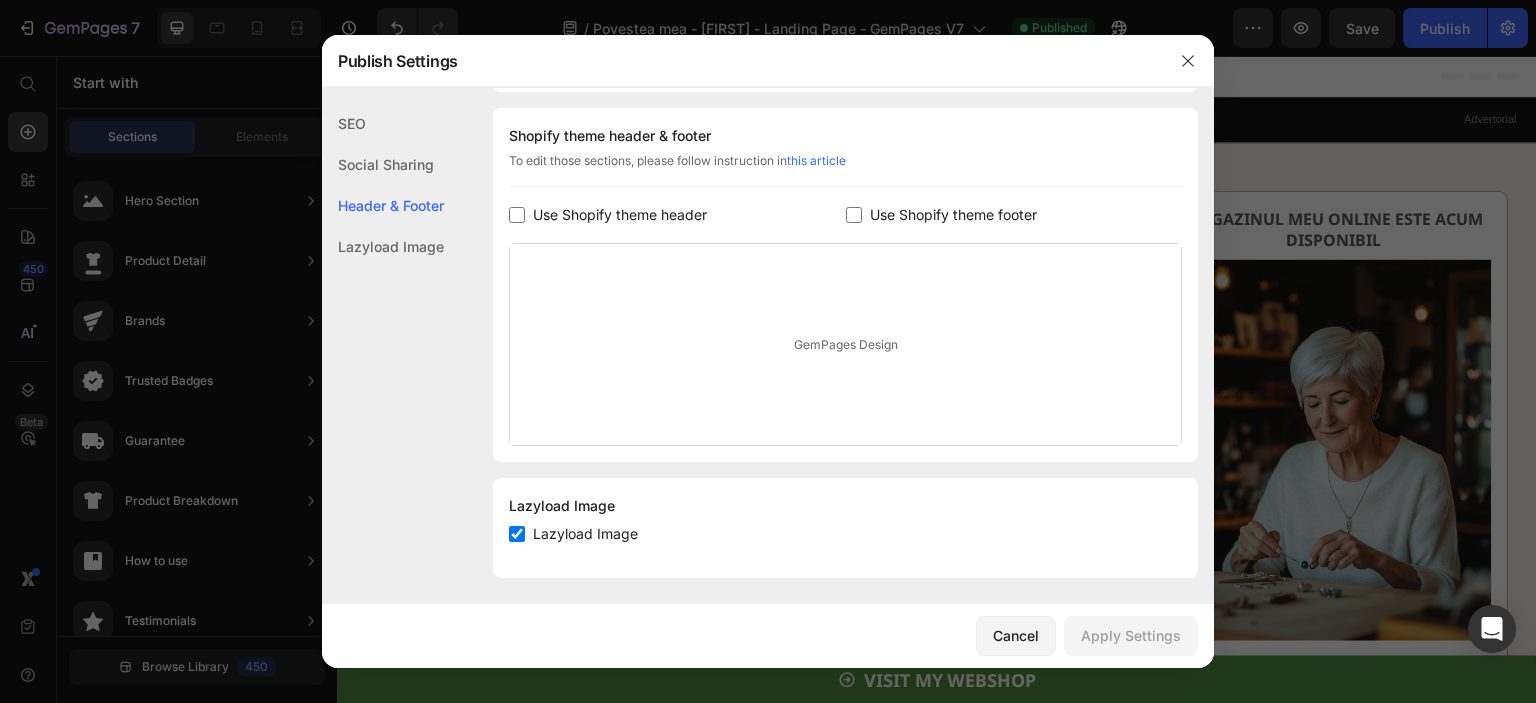click on "this article" at bounding box center (816, 160) 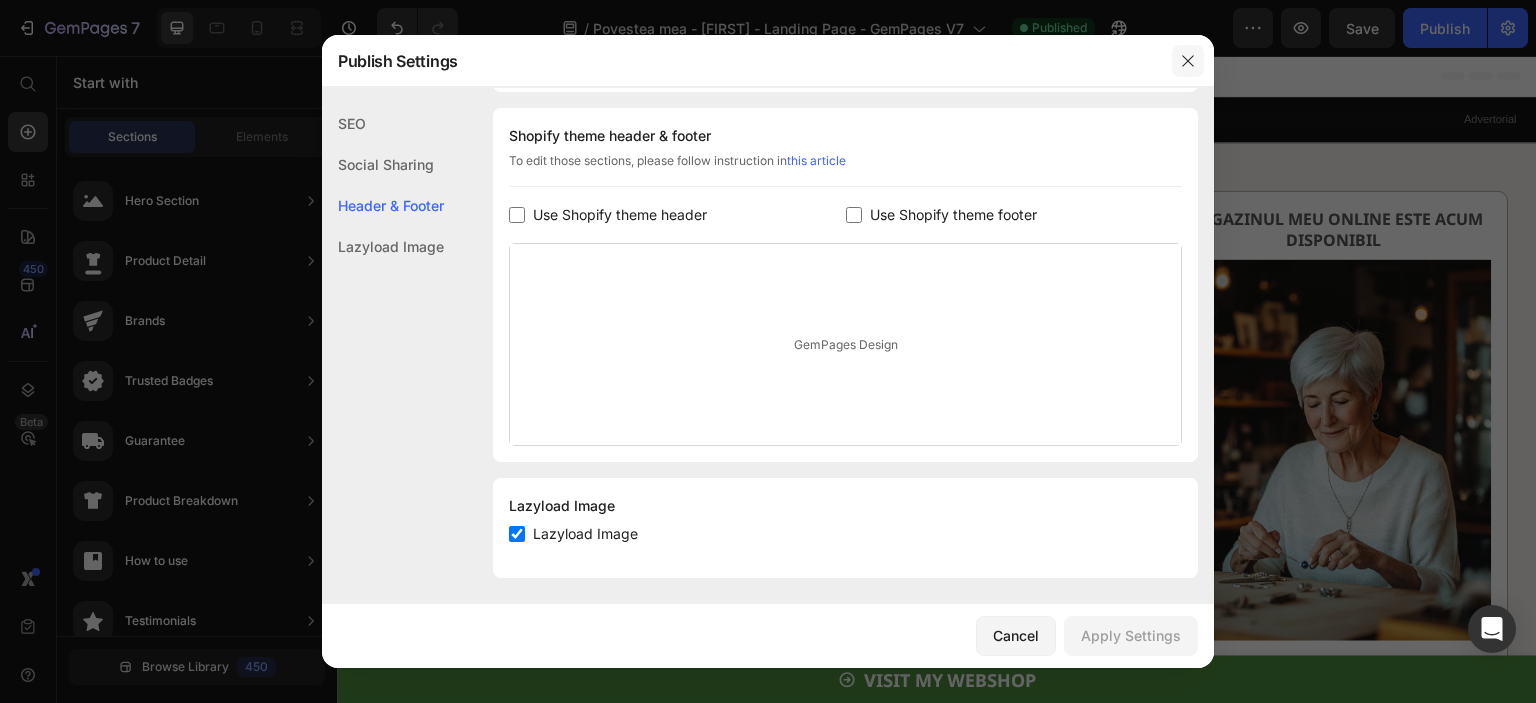 click 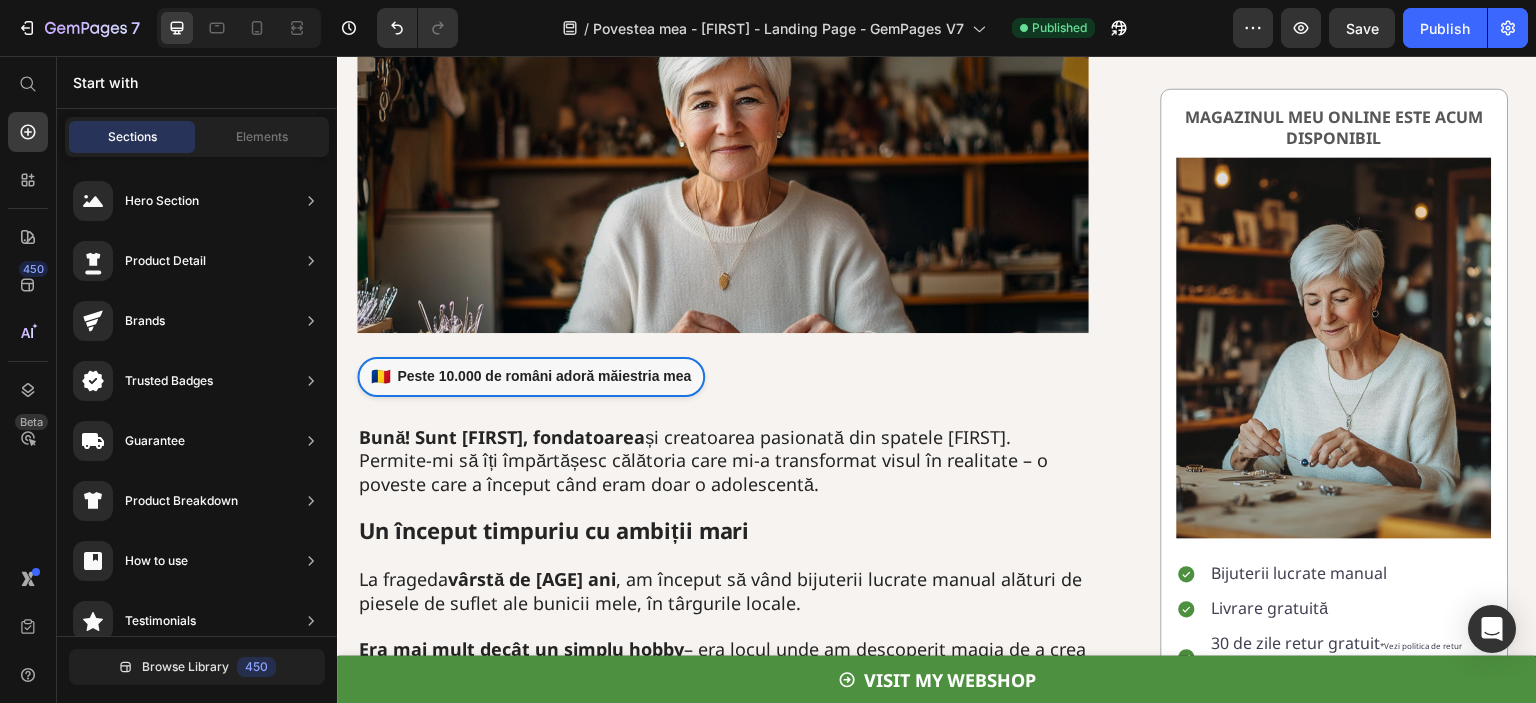 scroll, scrollTop: 300, scrollLeft: 0, axis: vertical 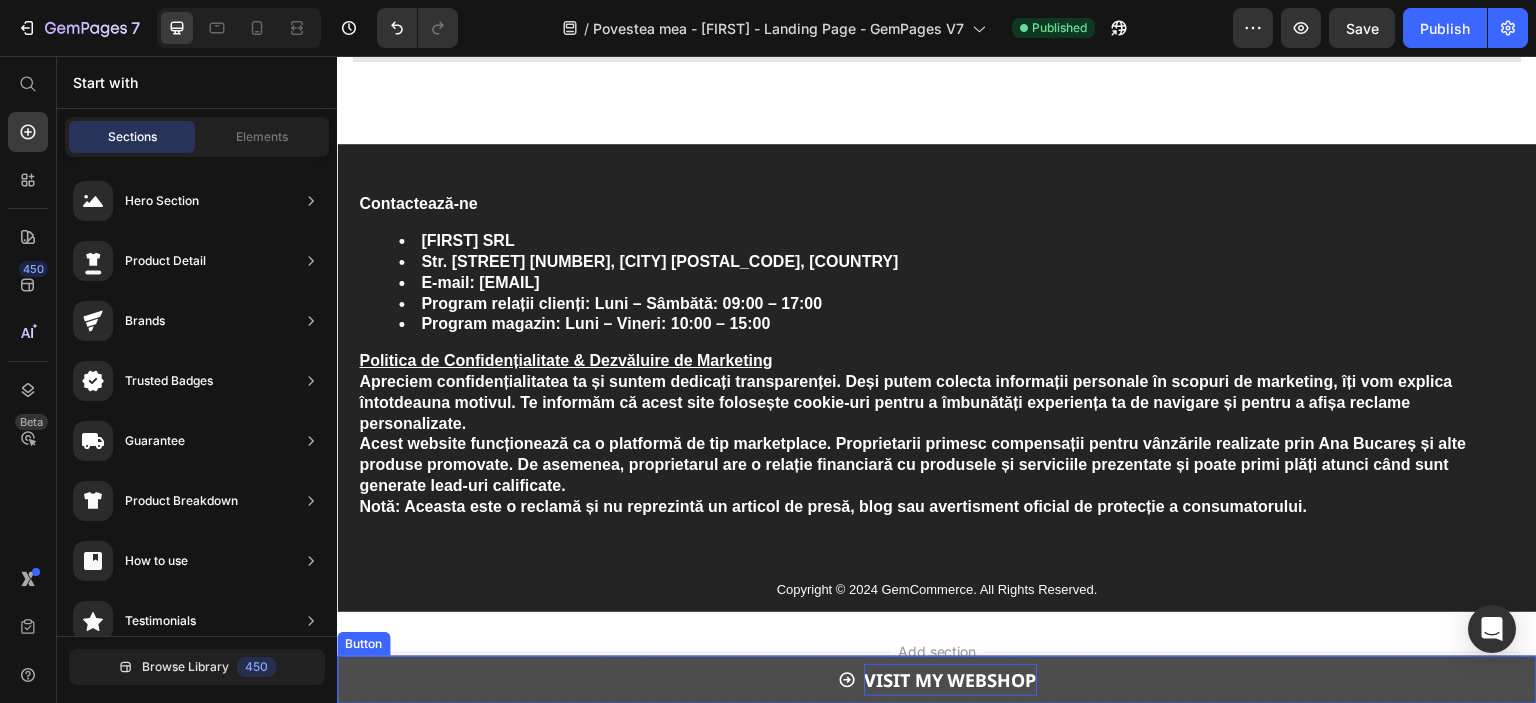 click on "VISIT MY WEBSHOP" at bounding box center [950, 680] 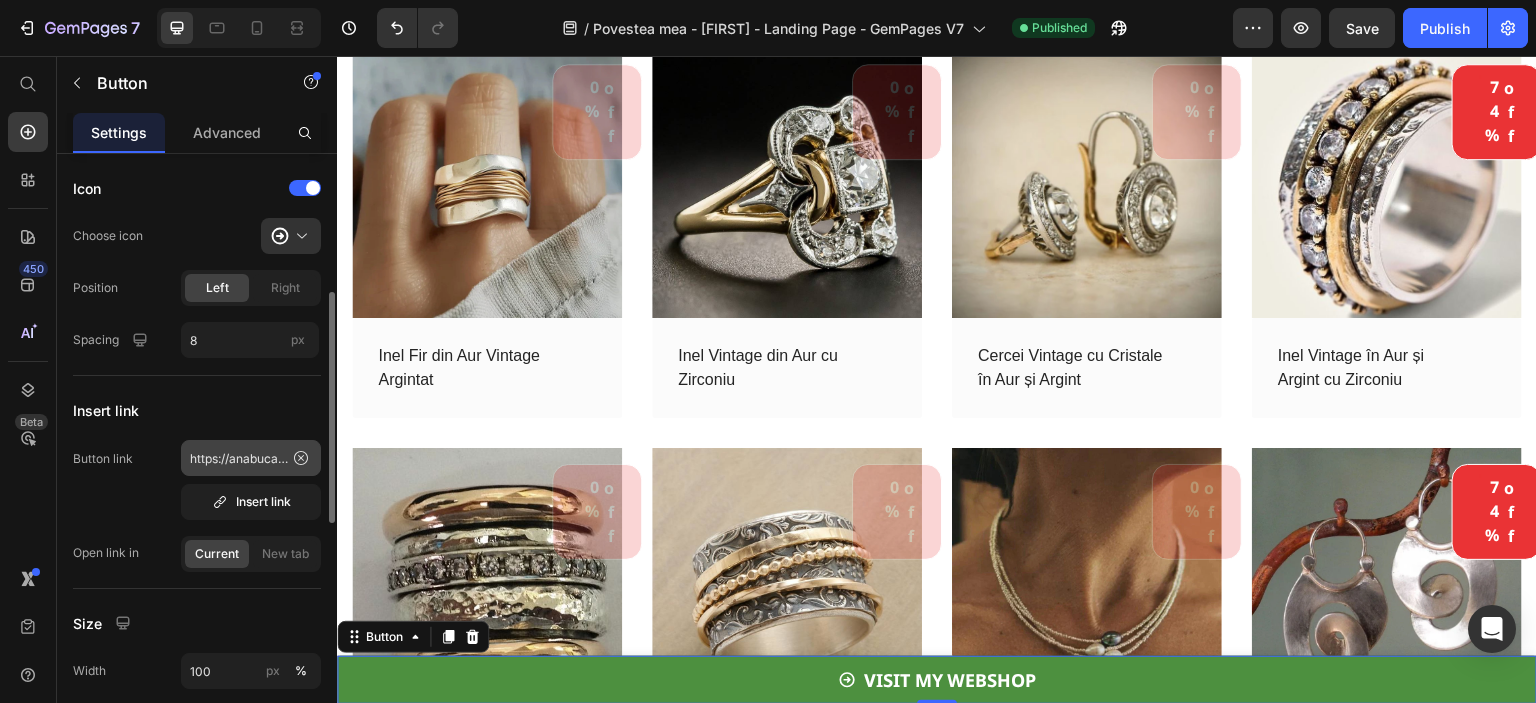 scroll, scrollTop: 100, scrollLeft: 0, axis: vertical 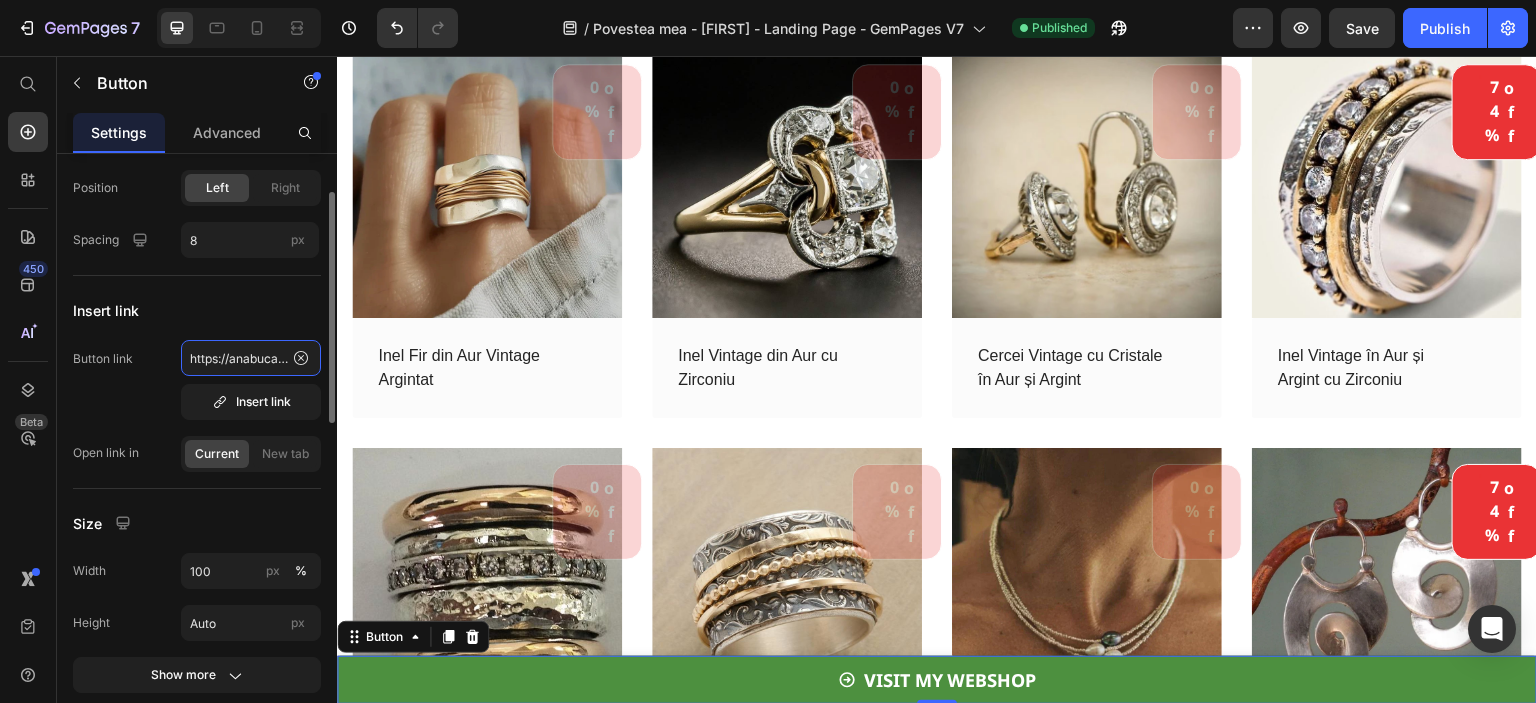 click on "https://anabucarest.com/collections/toate-bijuteriile-2" 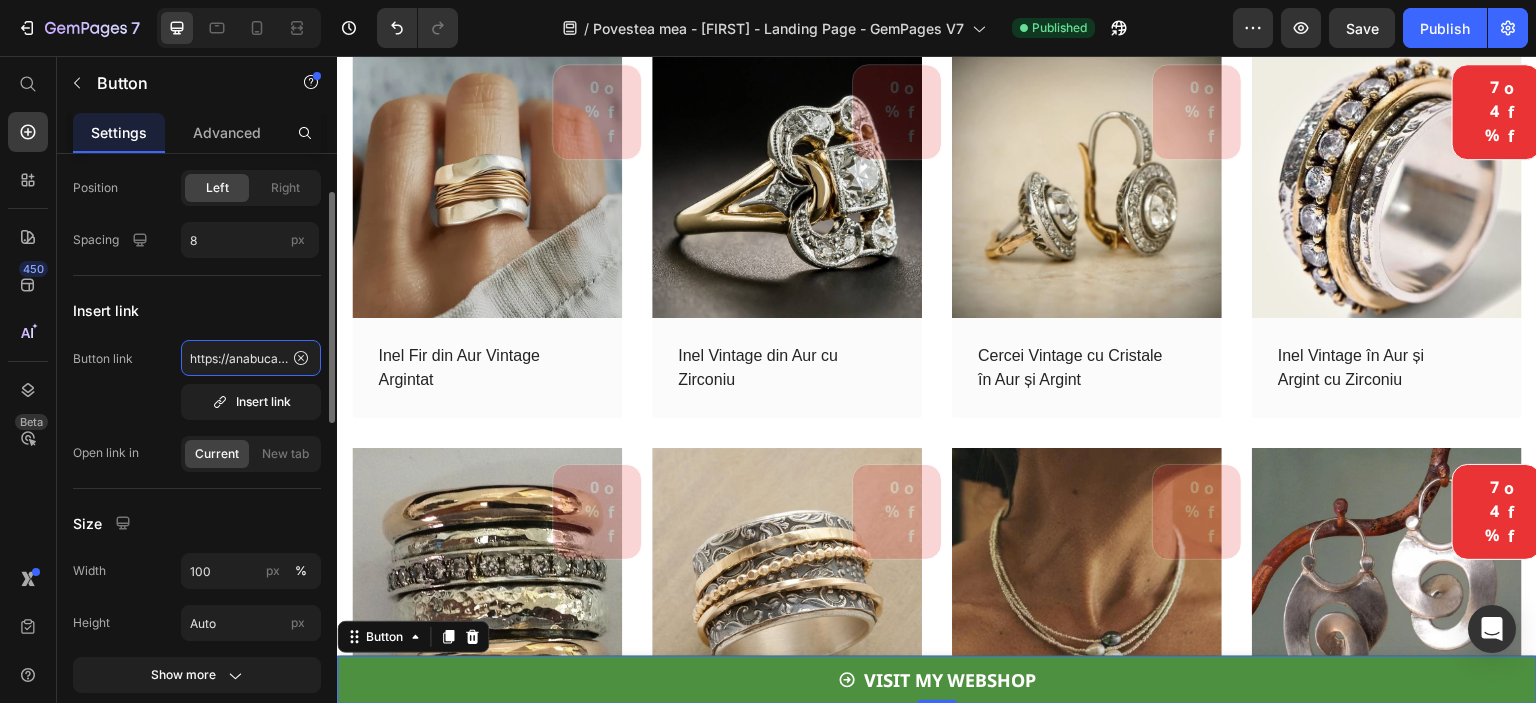 scroll, scrollTop: 0, scrollLeft: 269, axis: horizontal 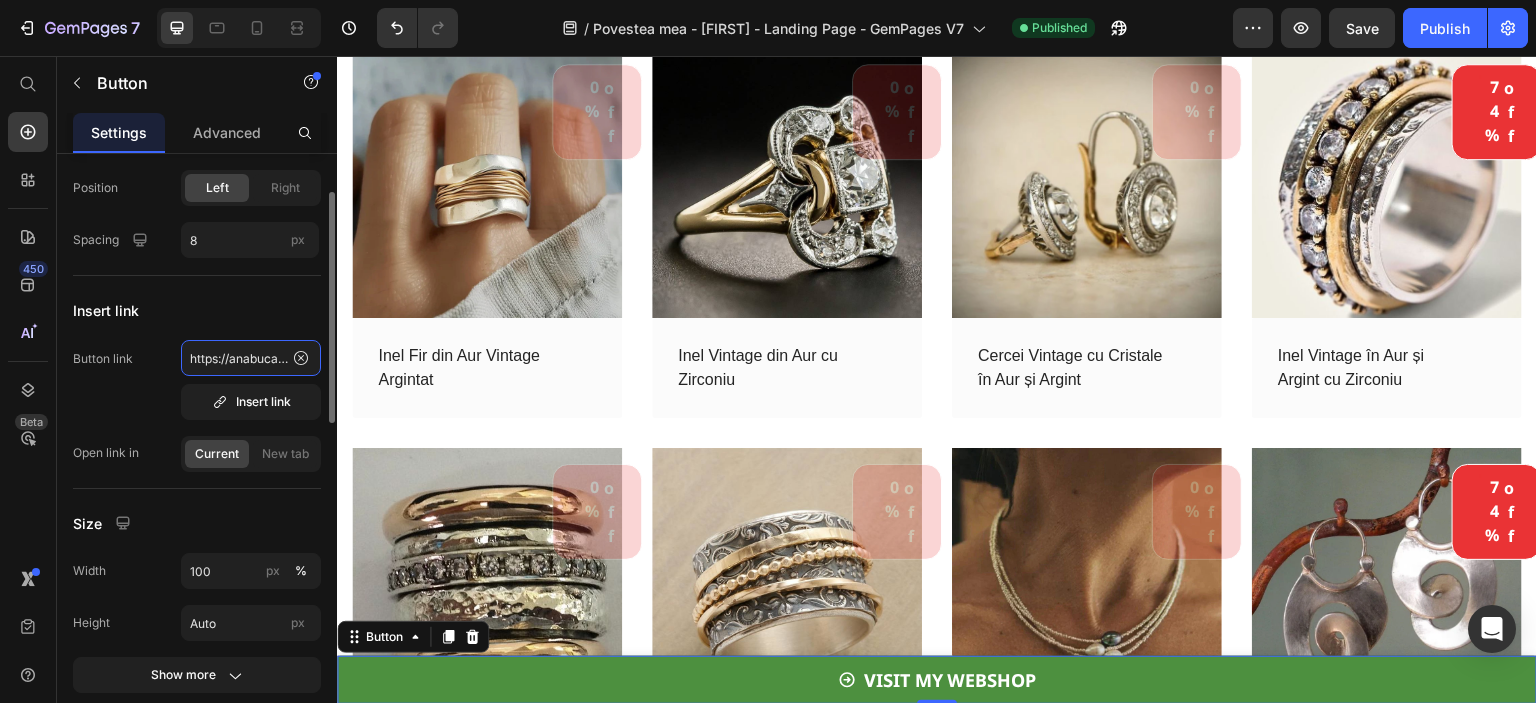 drag, startPoint x: 255, startPoint y: 360, endPoint x: 60, endPoint y: 356, distance: 195.04102 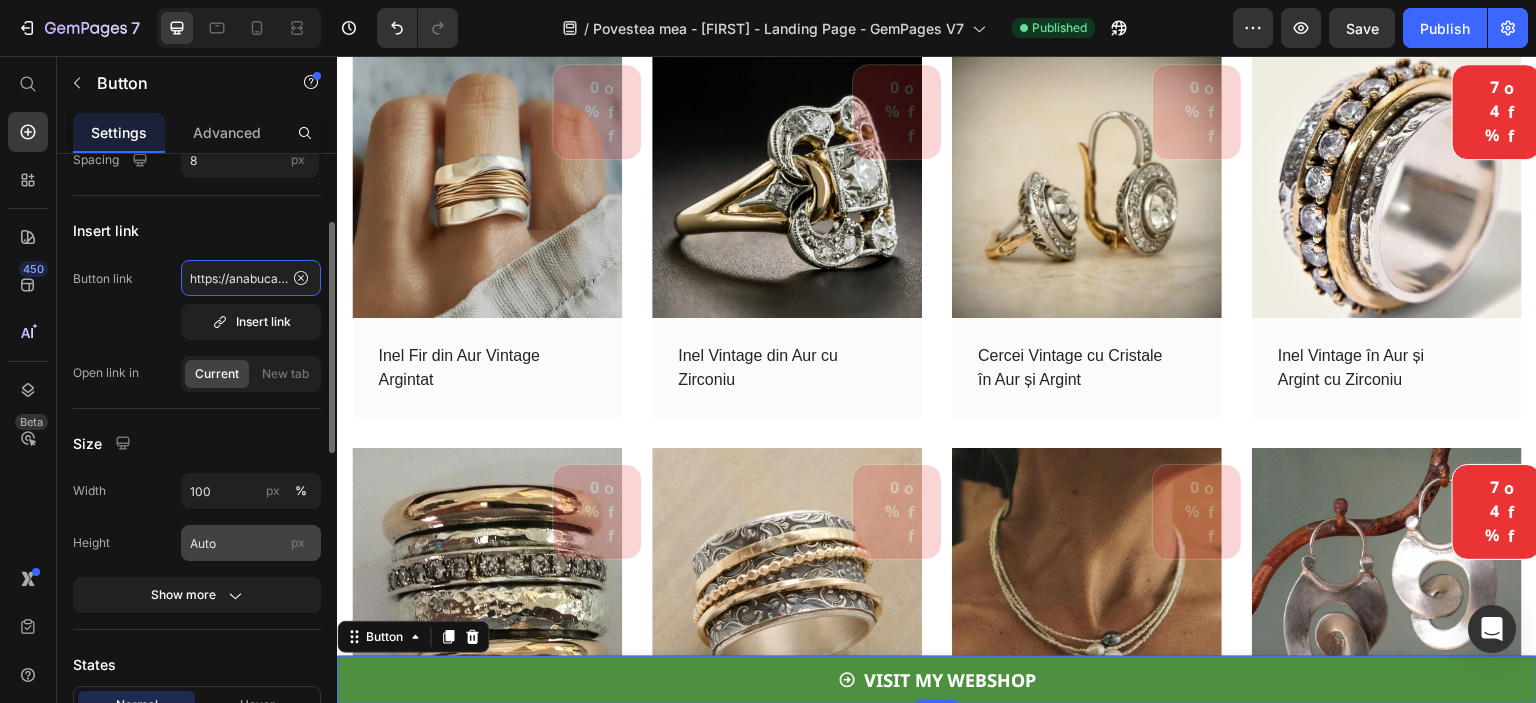 scroll, scrollTop: 0, scrollLeft: 0, axis: both 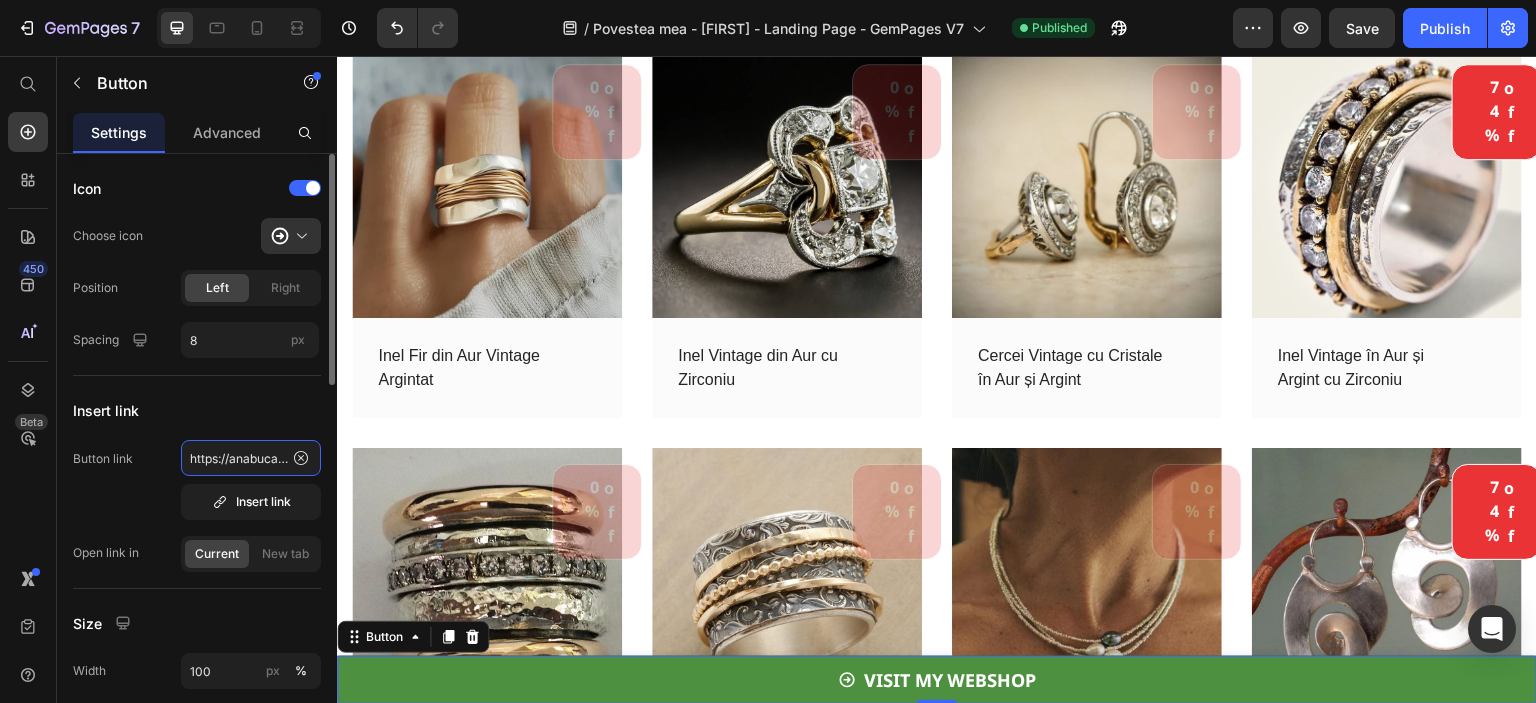 type on "https://anabucarest.com/collections/bijuterii-artizanale-reducere" 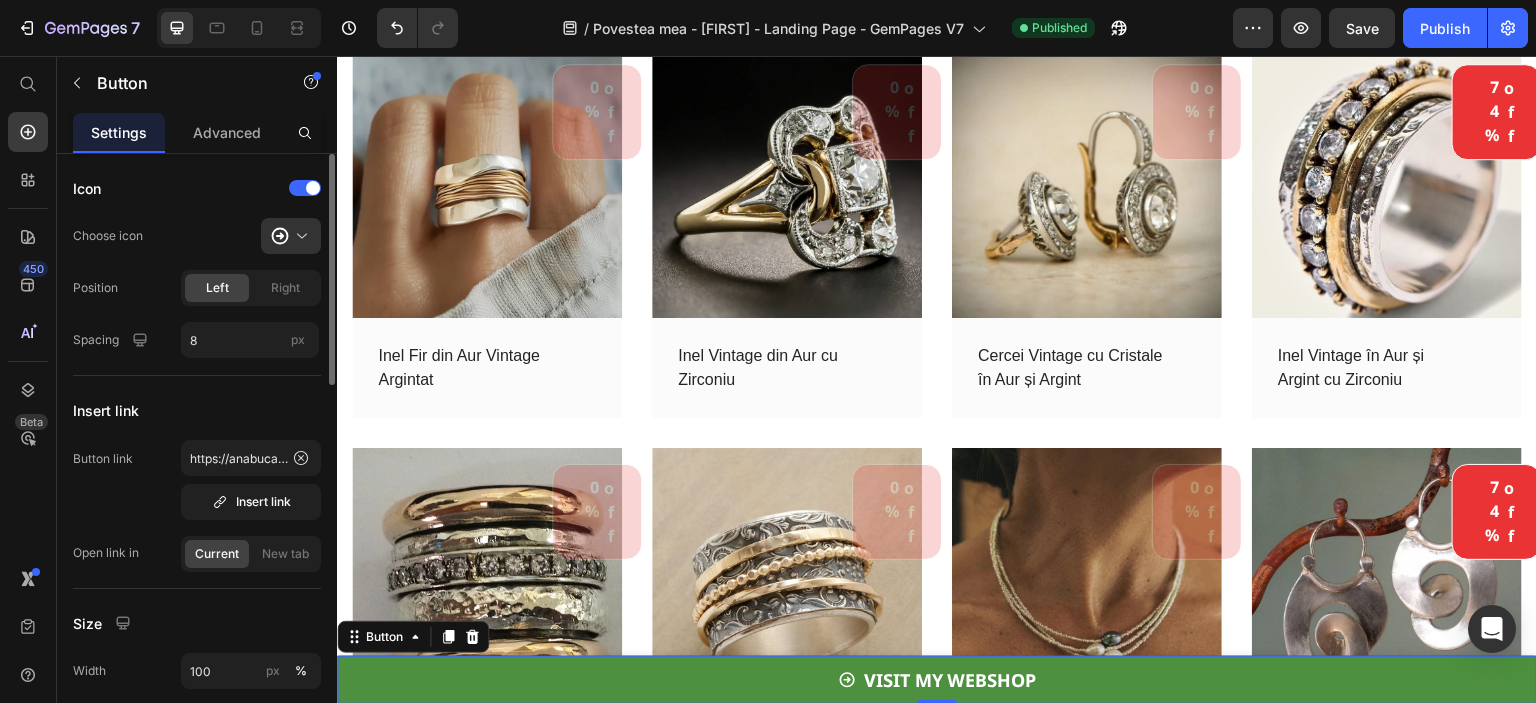 click on "Icon Choose icon
Position Left Right Spacing 8 px Insert link Button link https://anabucarest.com/collections/bijuterii-artizanale-reducere  Insert link   Open link in  Current New tab Size Width 100 px % Height Auto px Show more States Normal Hover Background color Text color Border Corner 3 3 3 3 Shadow Text Styles Paragraph 1* Font Noto Sans Georgian Size 18 Show more  Delete element" at bounding box center [197, 948] 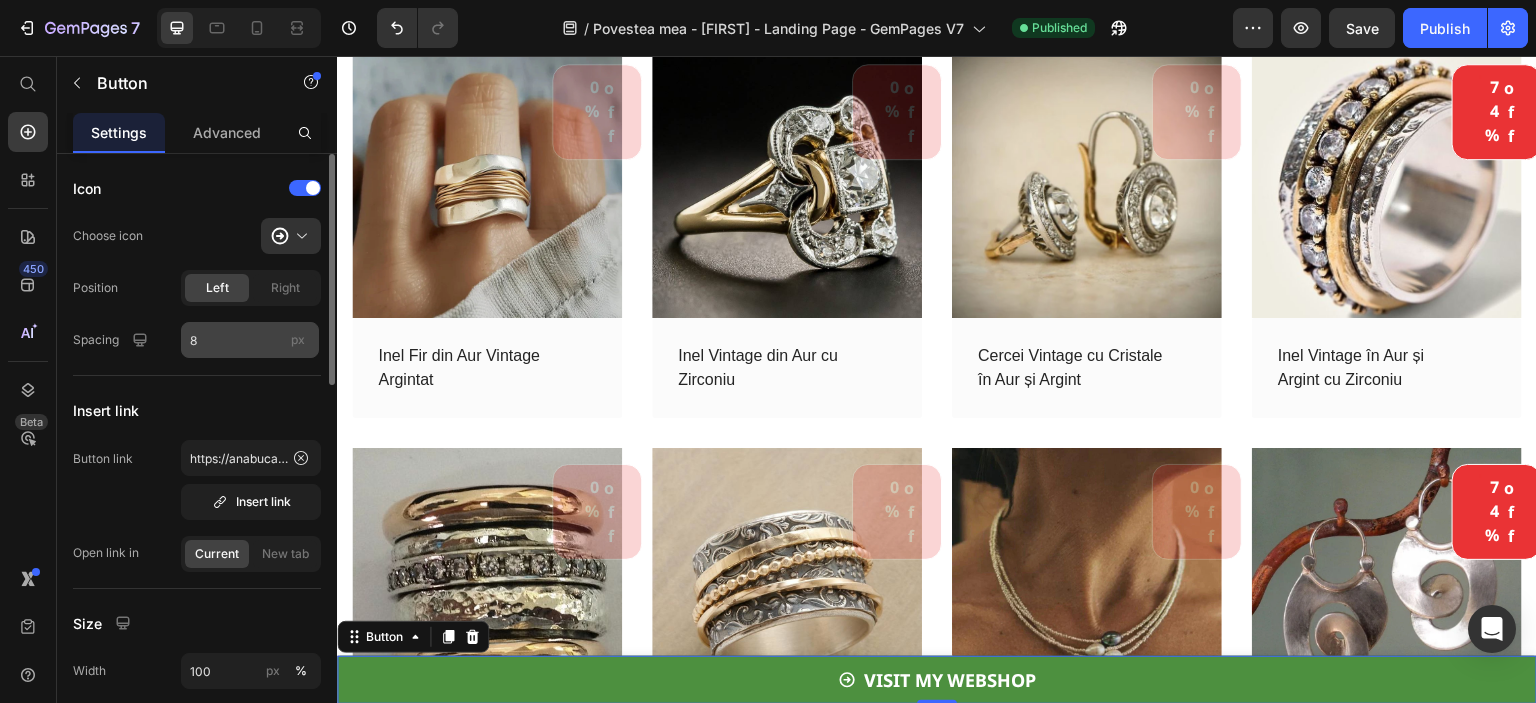 scroll, scrollTop: 100, scrollLeft: 0, axis: vertical 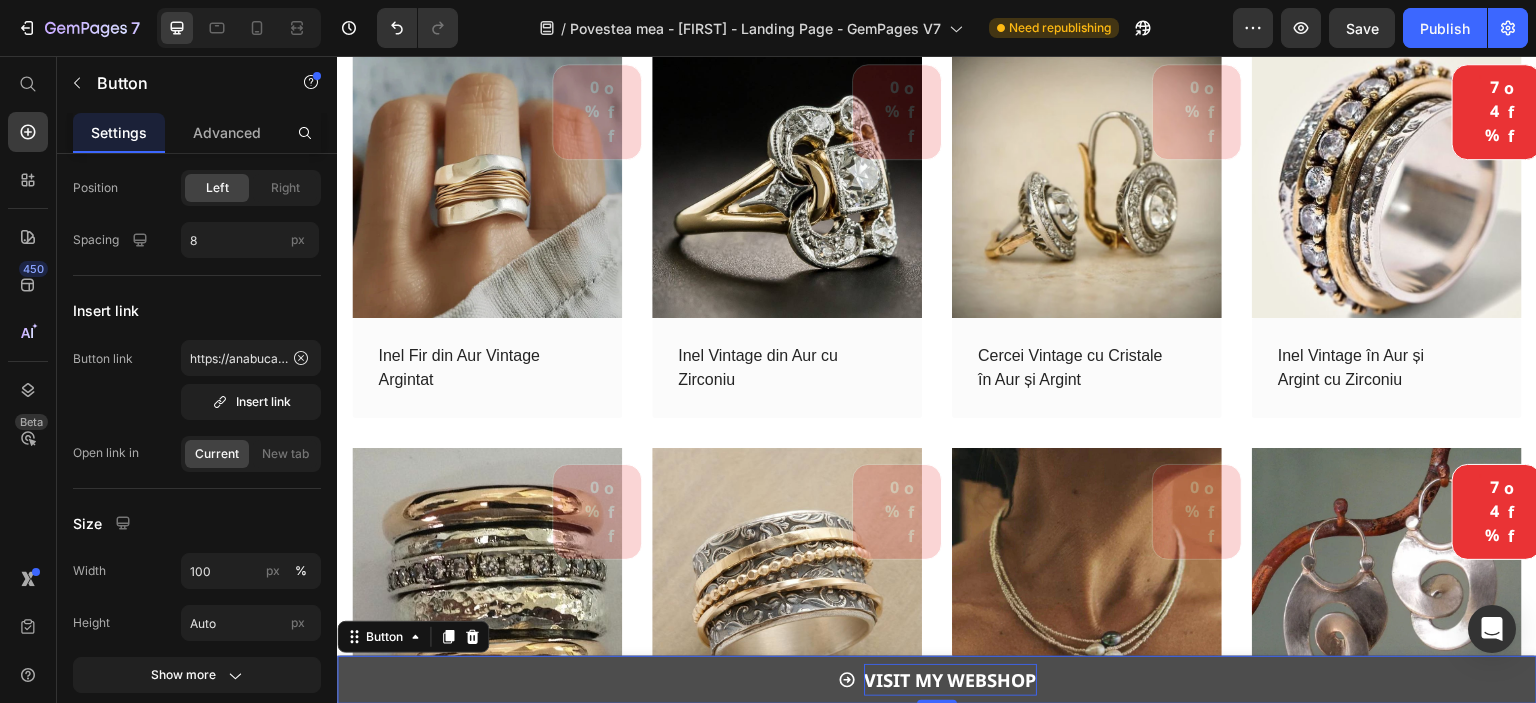 click on "VISIT MY WEBSHOP" at bounding box center (950, 680) 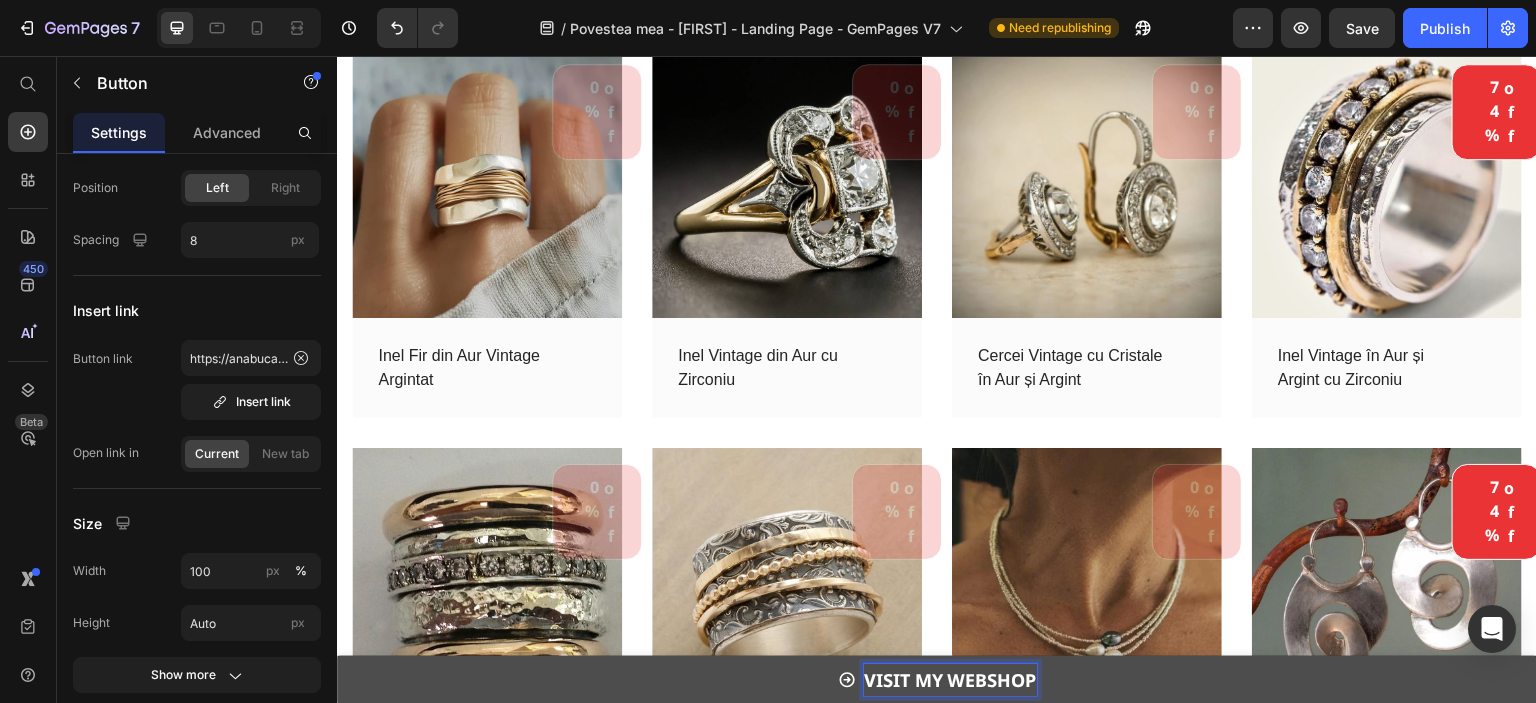 click on "VISIT MY WEBSHOP" at bounding box center (950, 680) 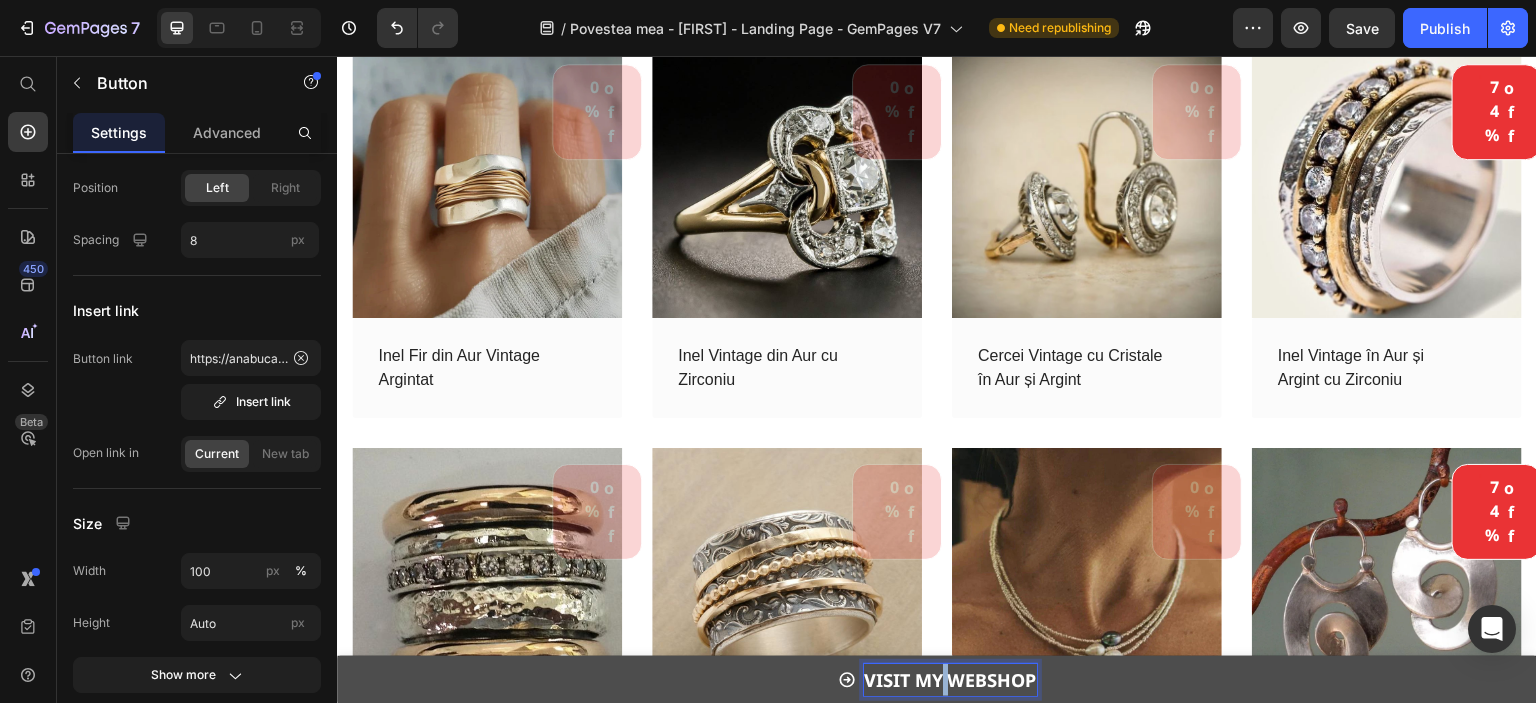 click on "VISIT MY WEBSHOP" at bounding box center [950, 680] 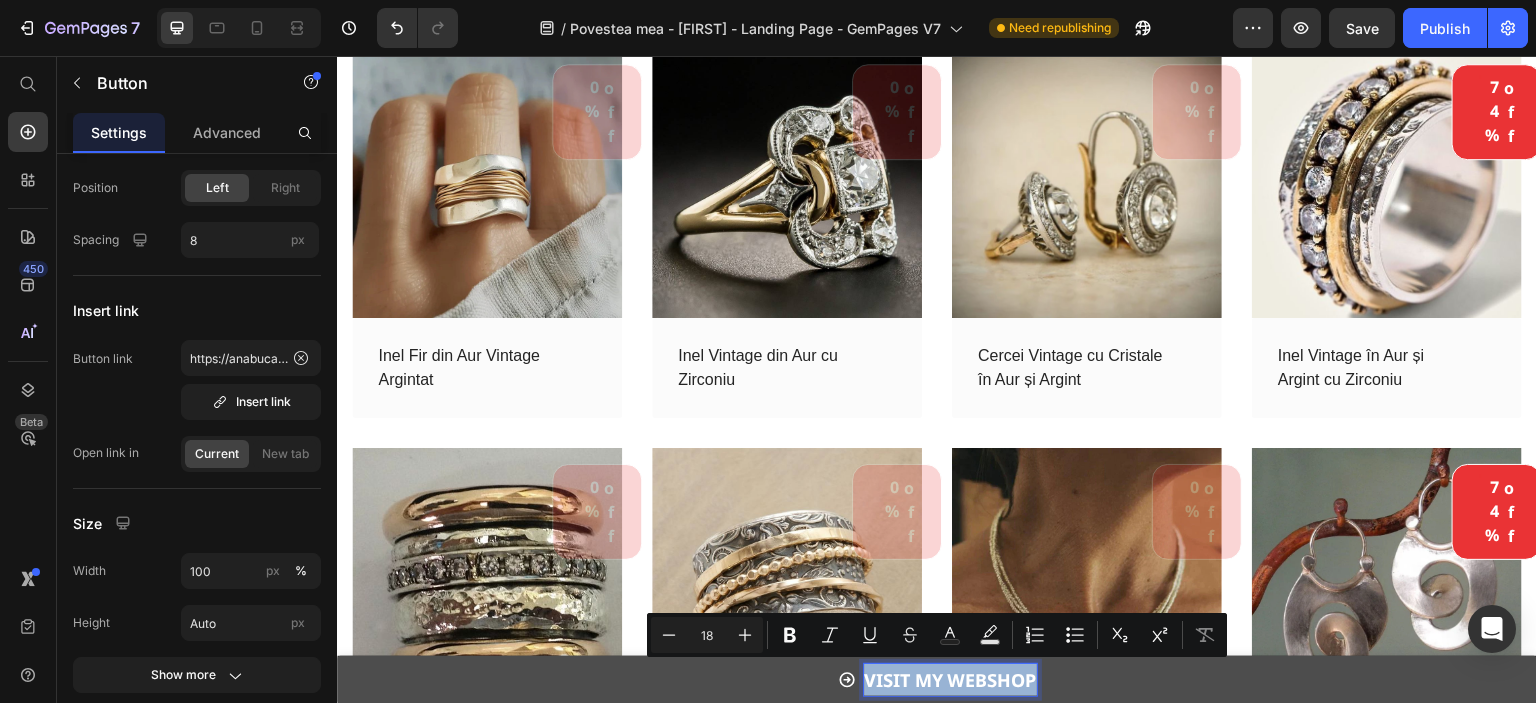 click on "VISIT MY WEBSHOP" at bounding box center [950, 680] 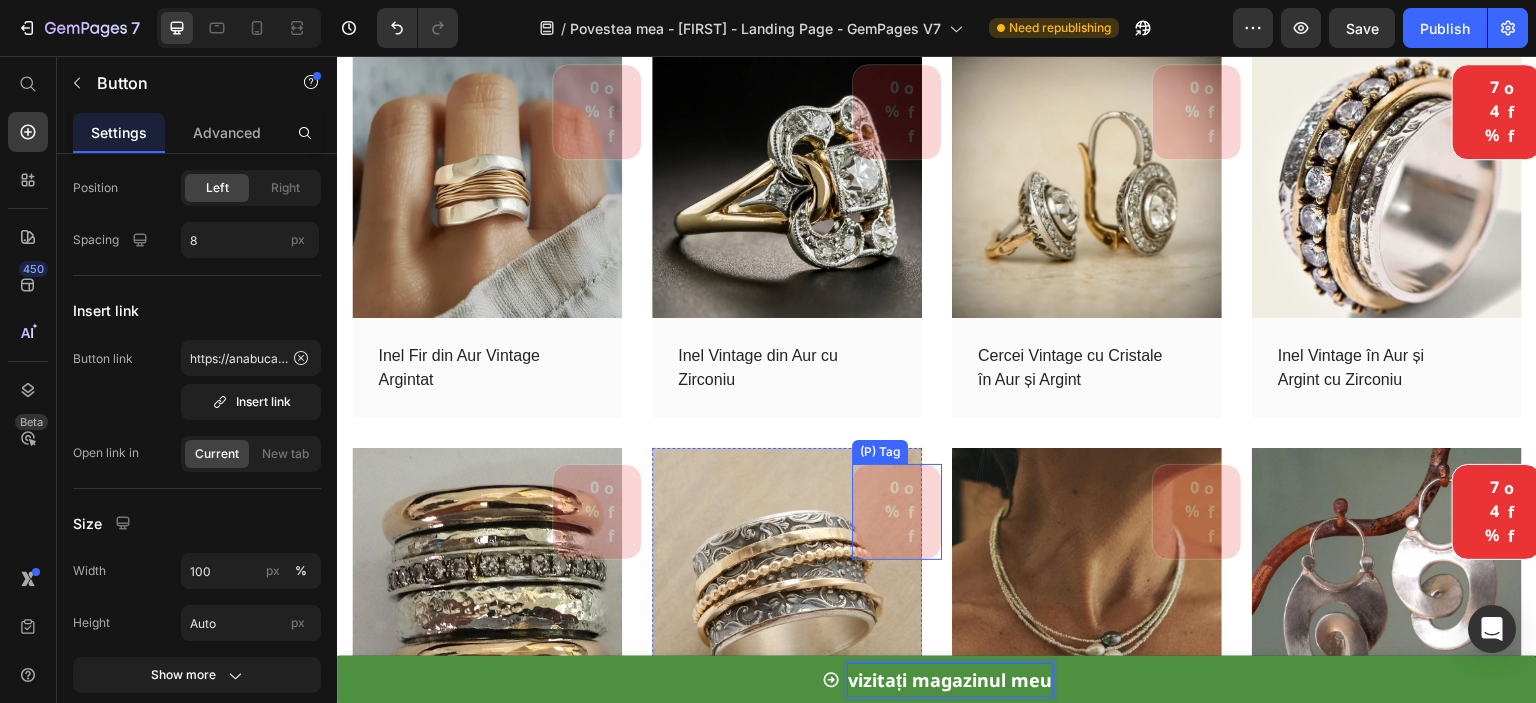 scroll, scrollTop: 6496, scrollLeft: 0, axis: vertical 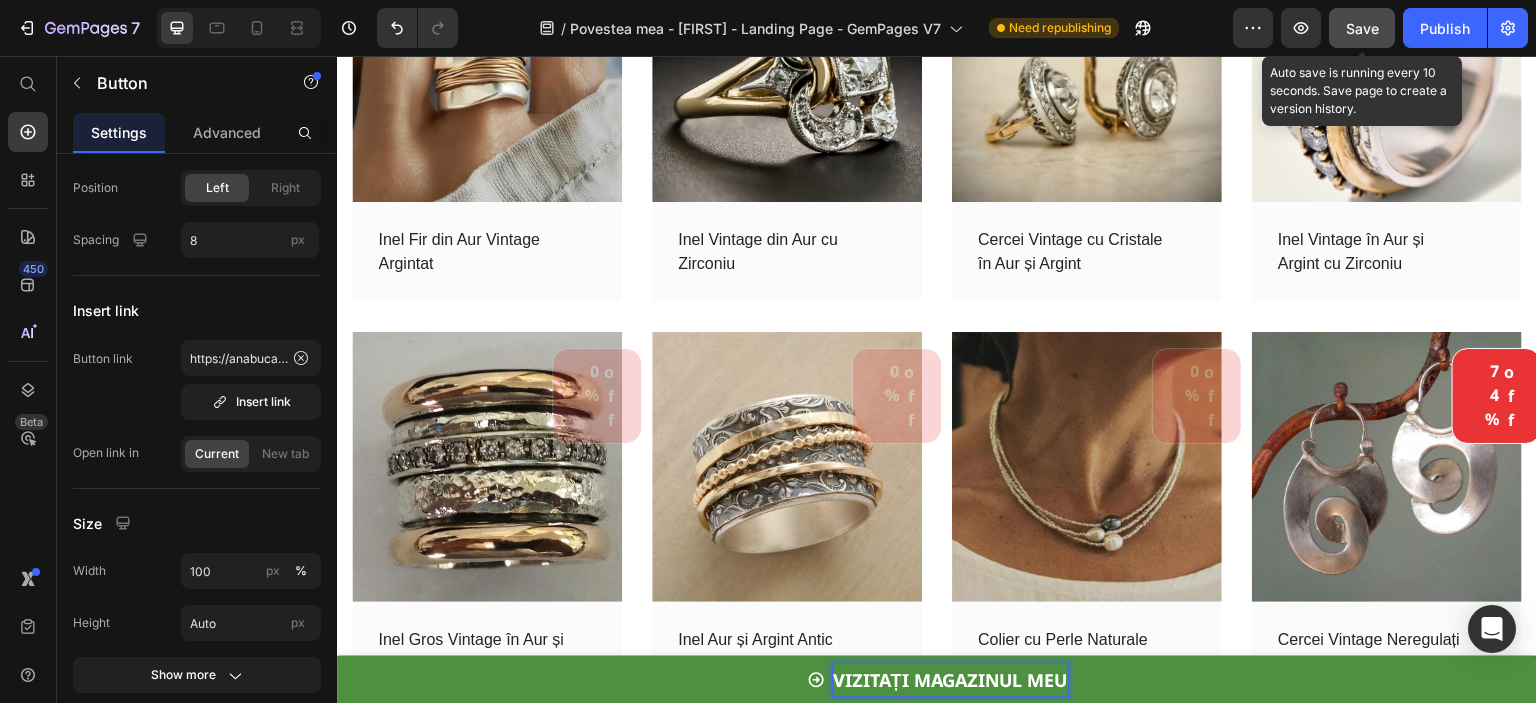 click on "Save" 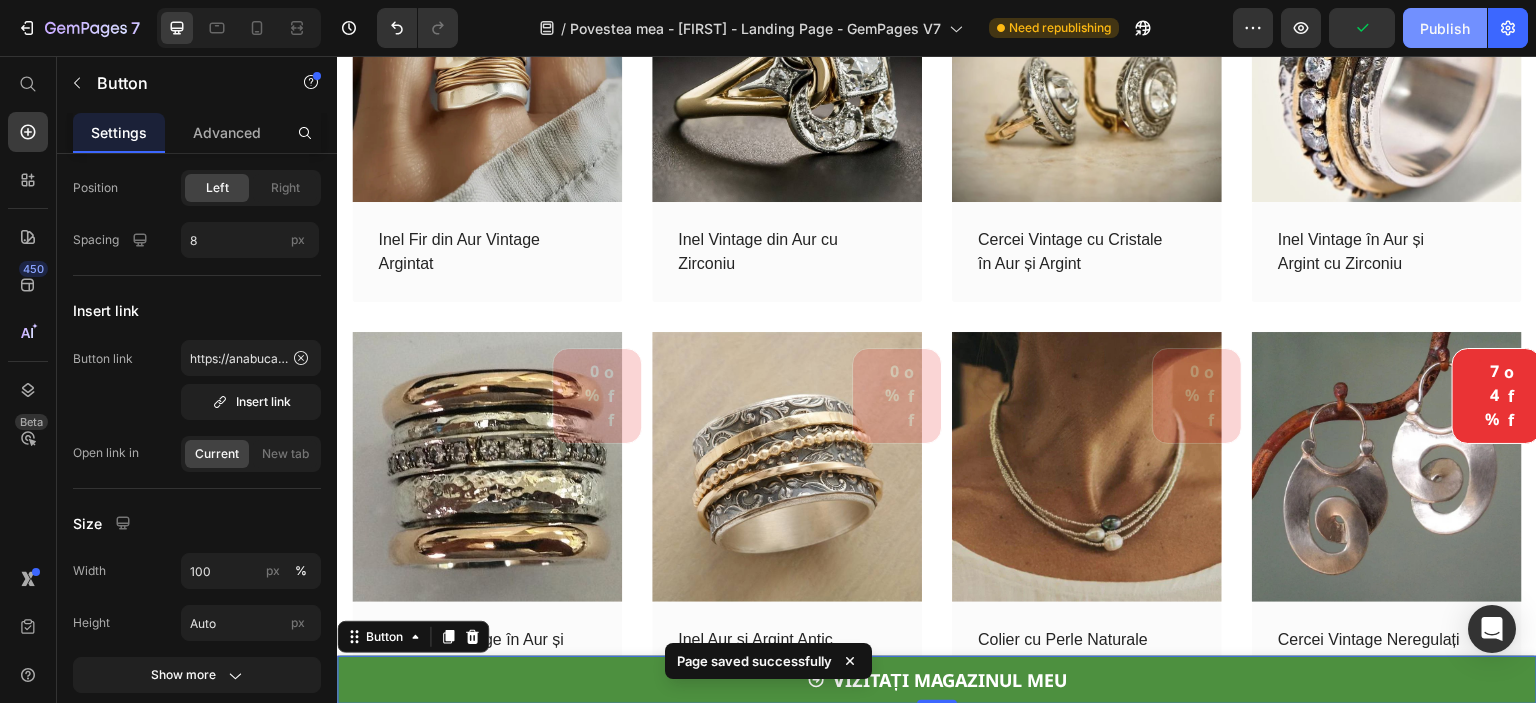 click on "Publish" at bounding box center (1445, 28) 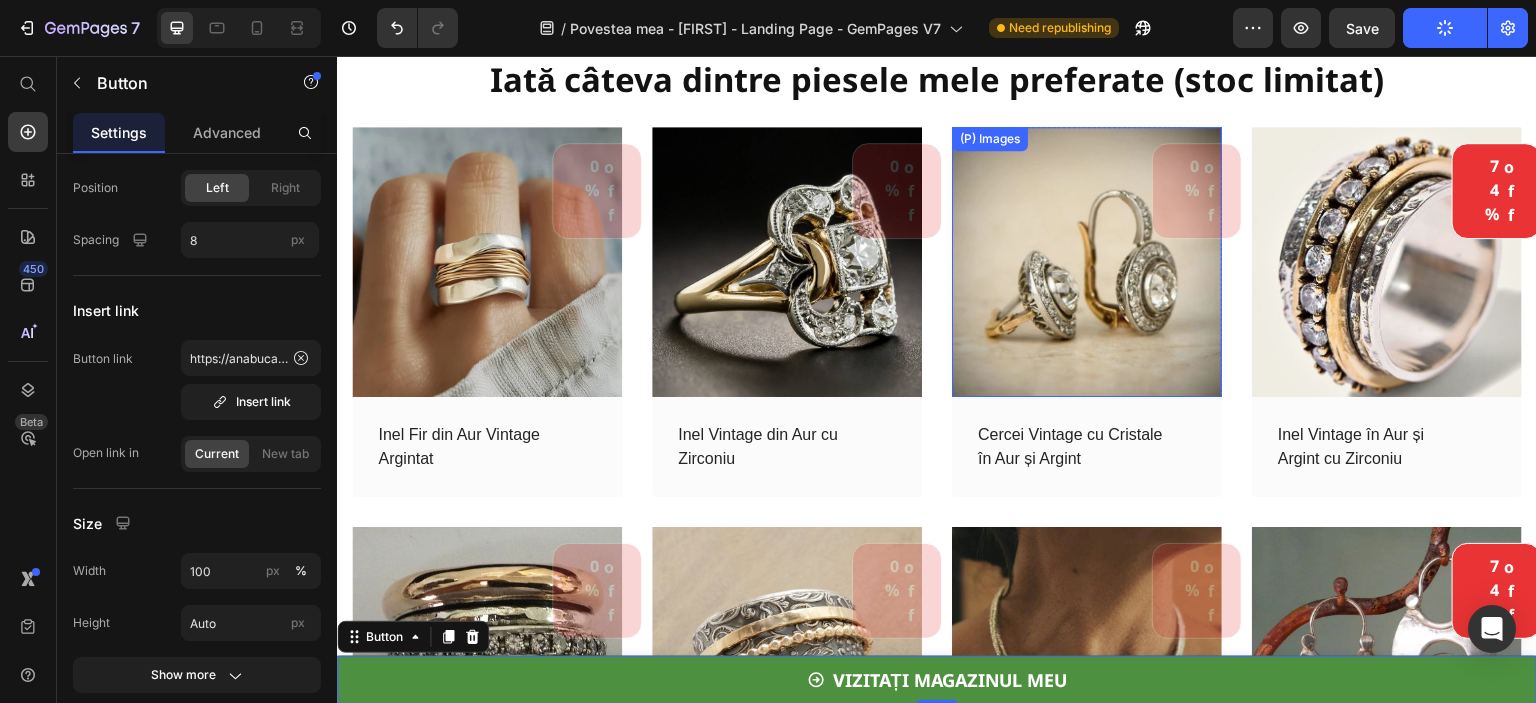 scroll, scrollTop: 6004, scrollLeft: 0, axis: vertical 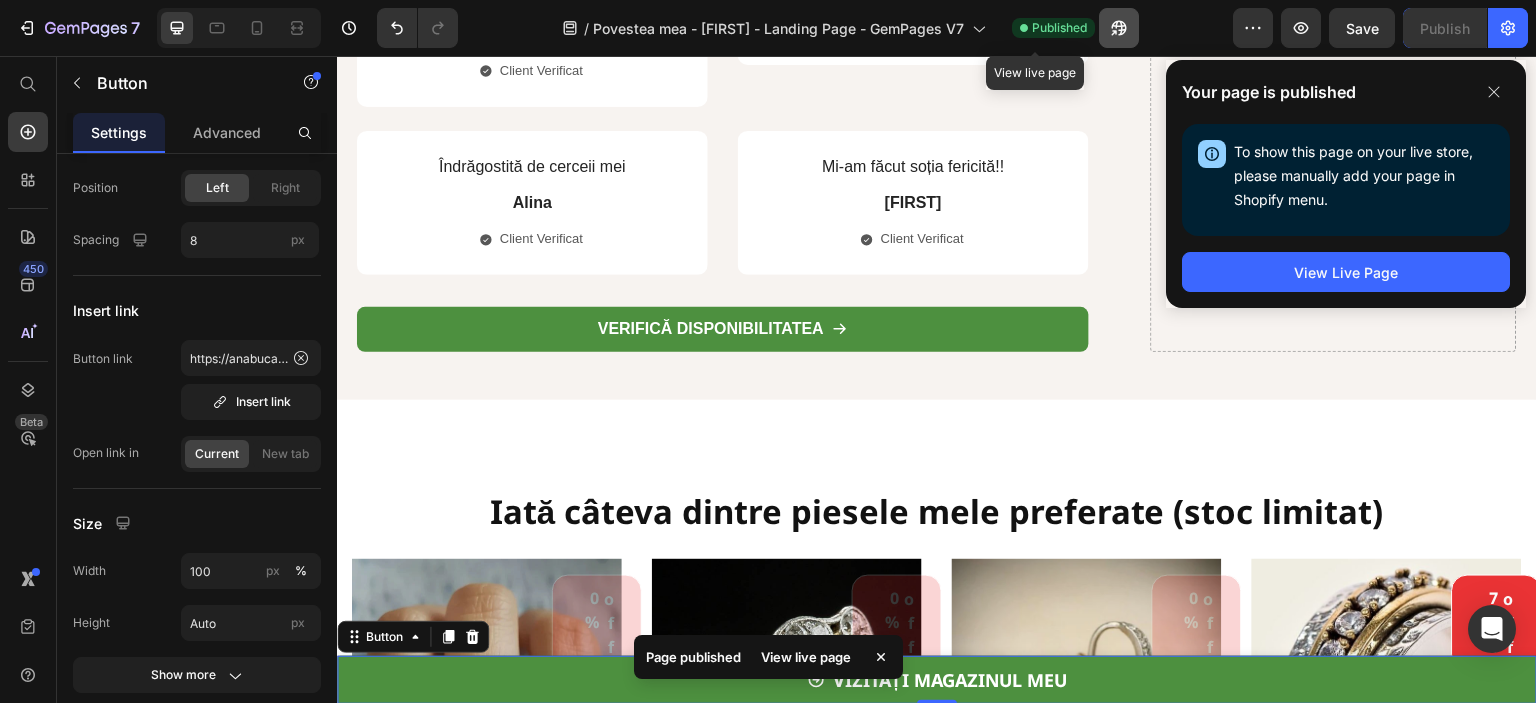 click 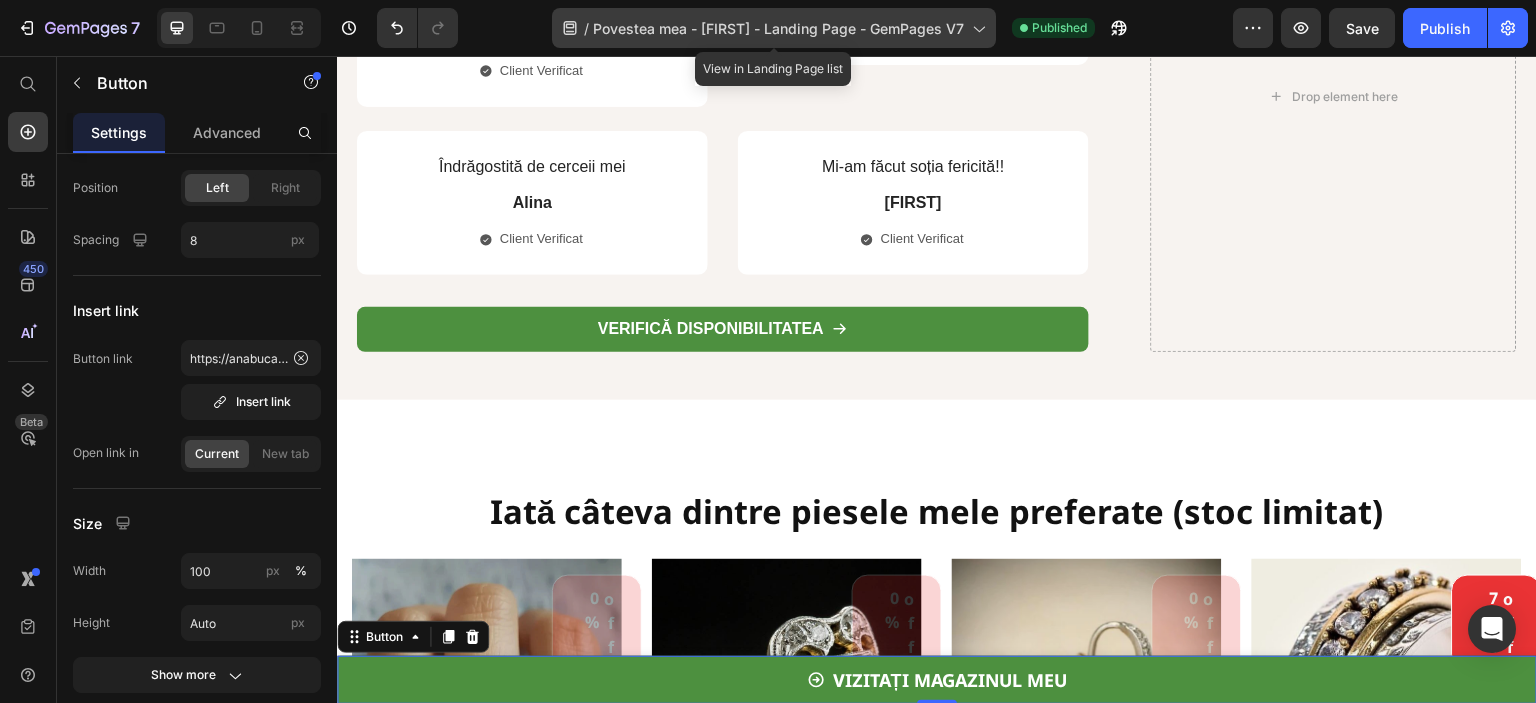 click on "Povestea mea - [FIRST] - Landing Page - GemPages V7" at bounding box center [778, 28] 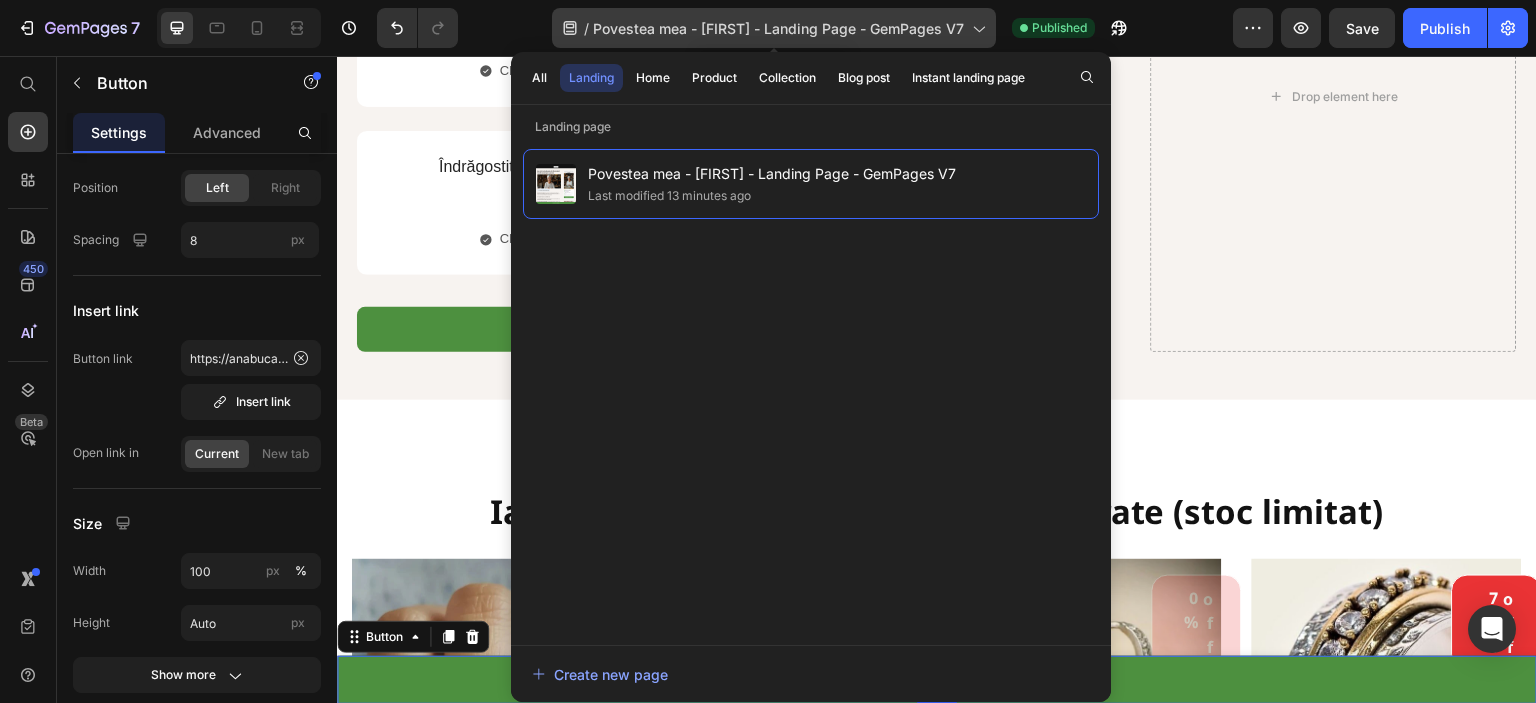 click on "Povestea mea - [FIRST] - Landing Page - GemPages V7" at bounding box center [778, 28] 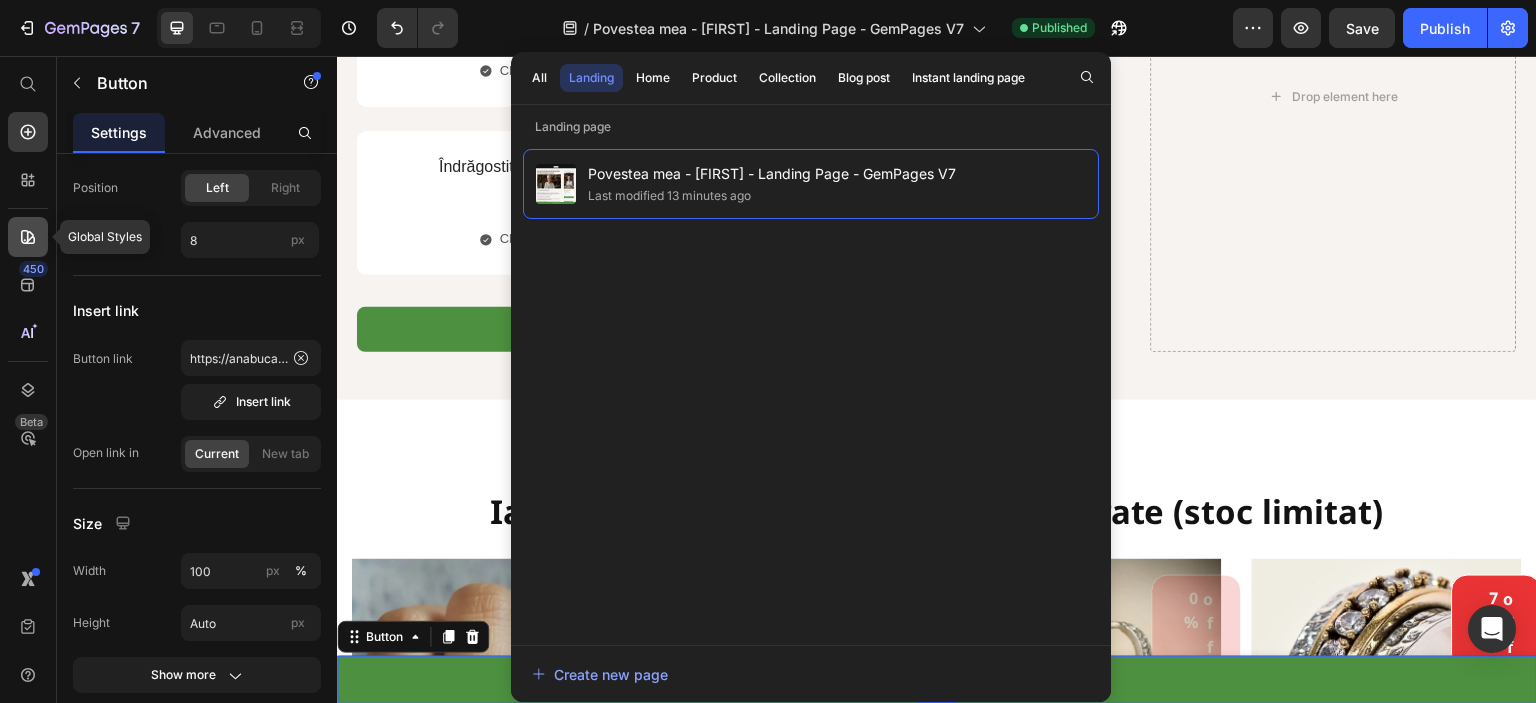 click 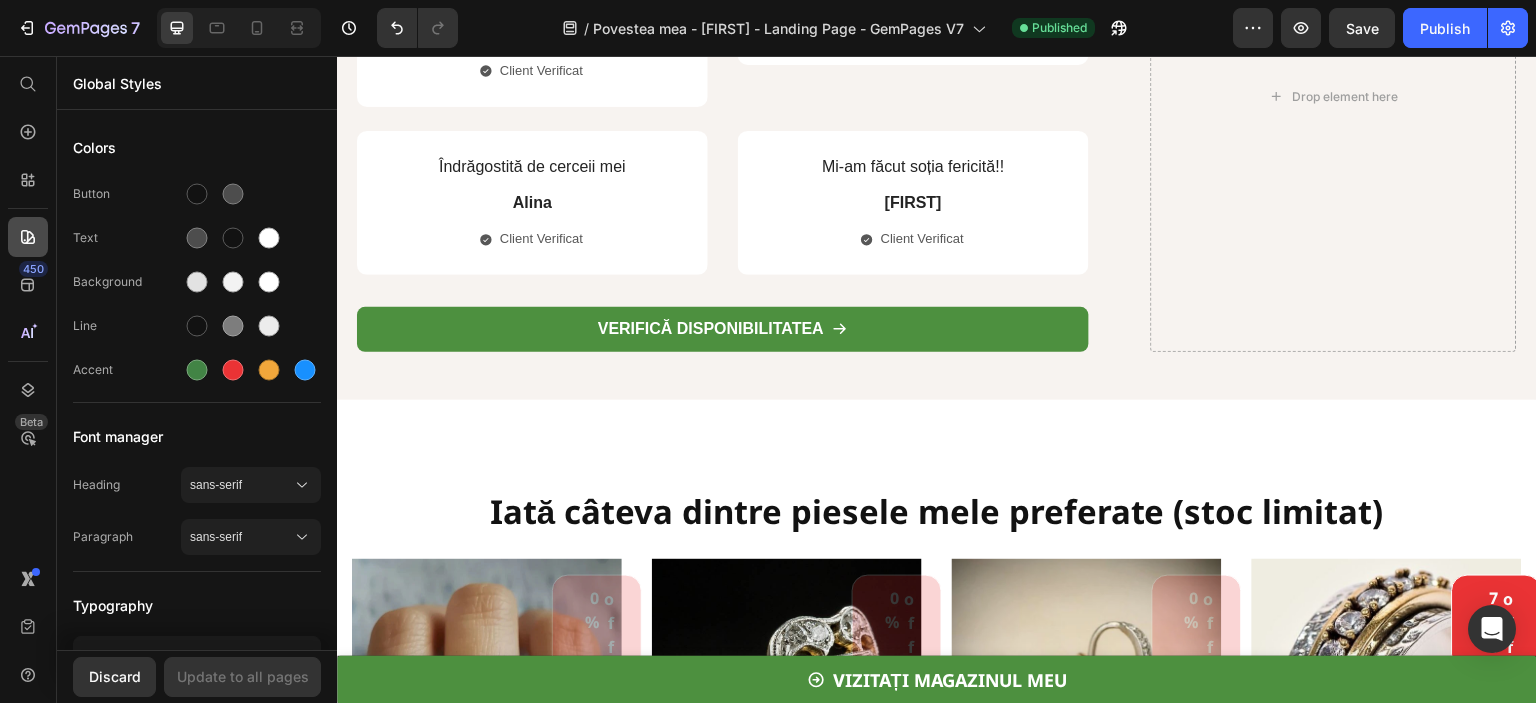 scroll, scrollTop: 0, scrollLeft: 0, axis: both 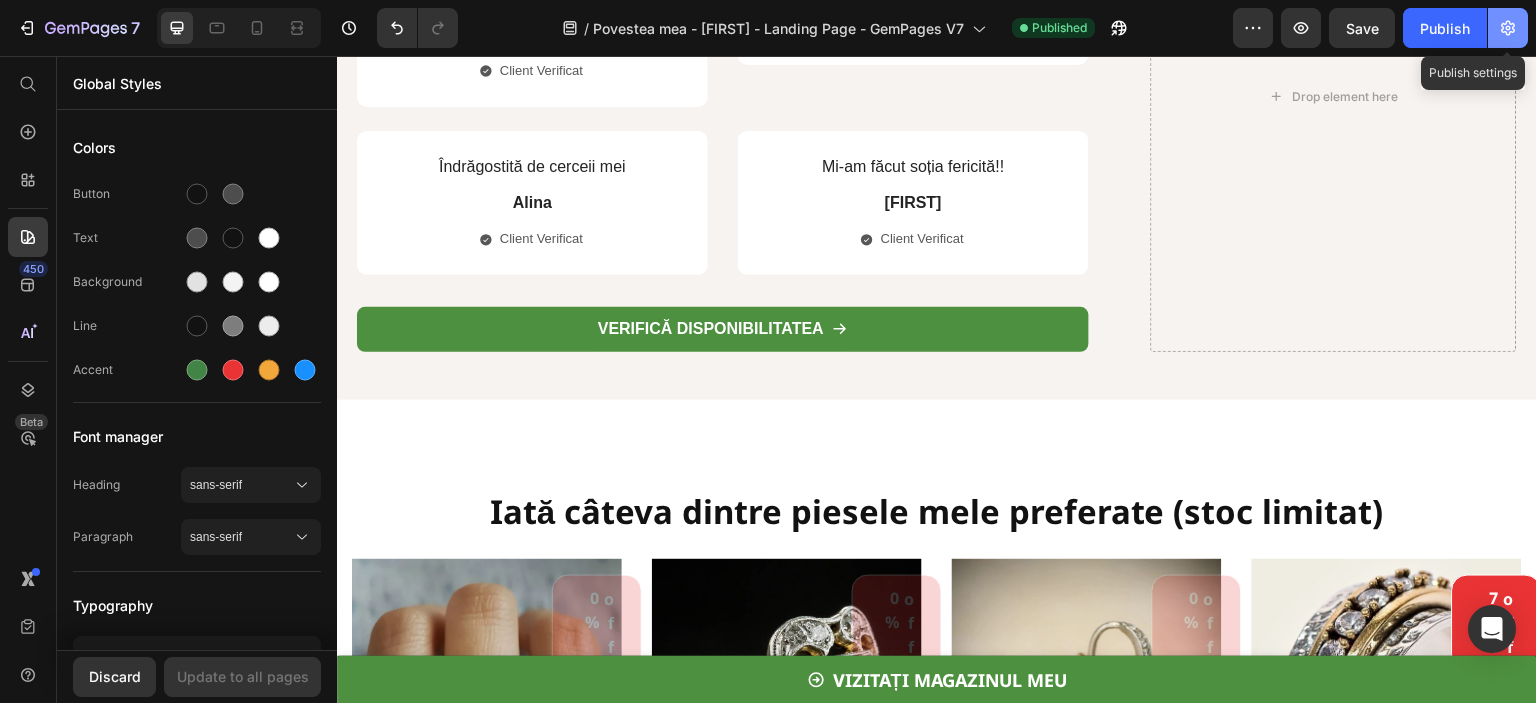 click 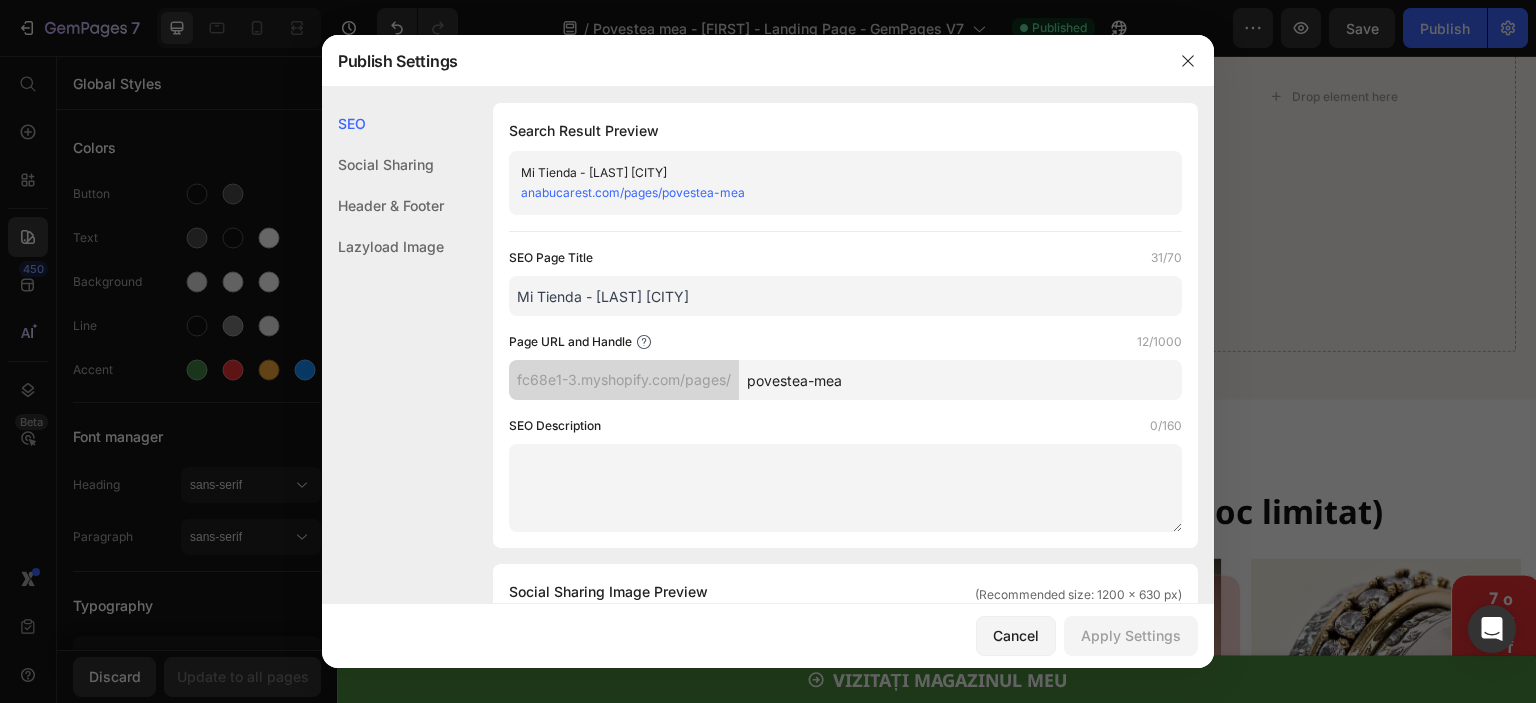 click on "povestea-mea" at bounding box center (960, 380) 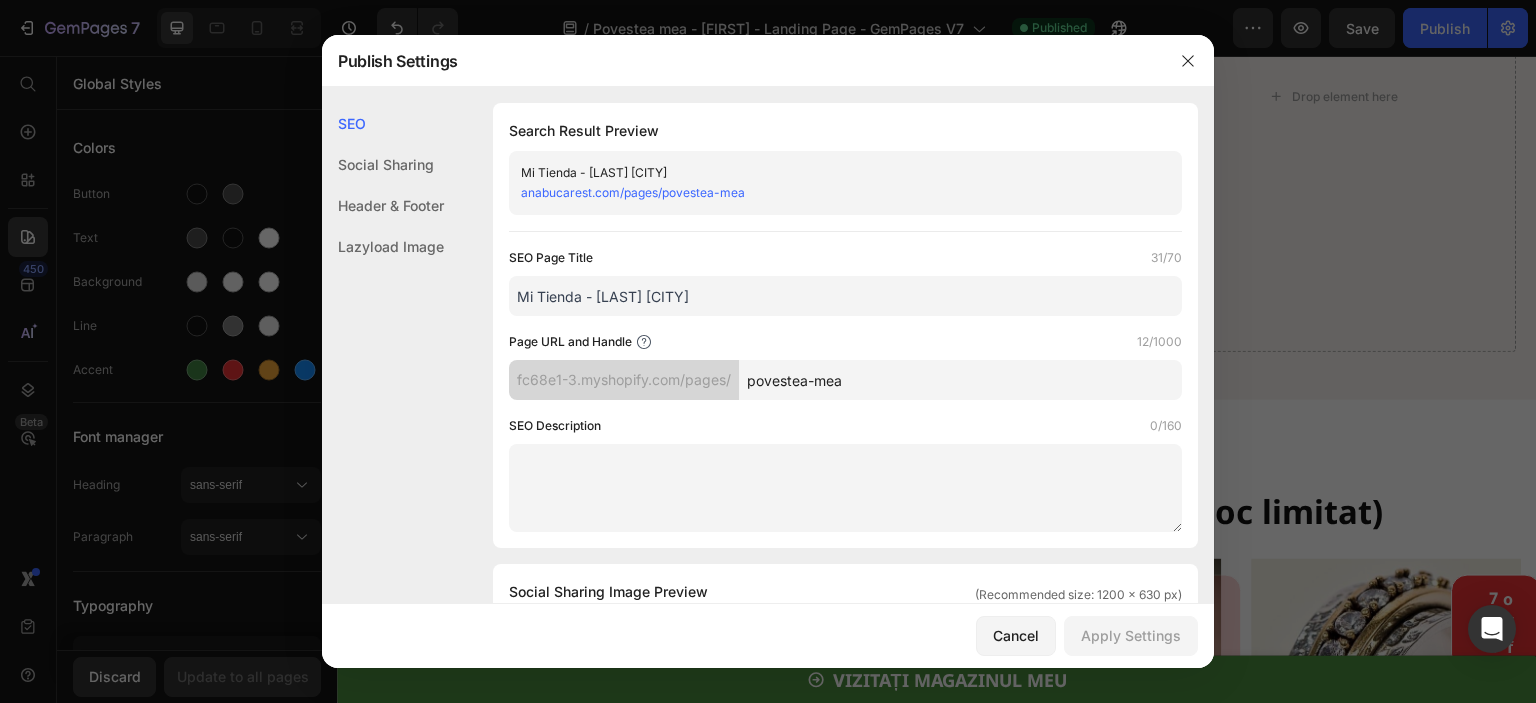 click on "Mi Tienda - [LAST] [CITY]" at bounding box center (845, 296) 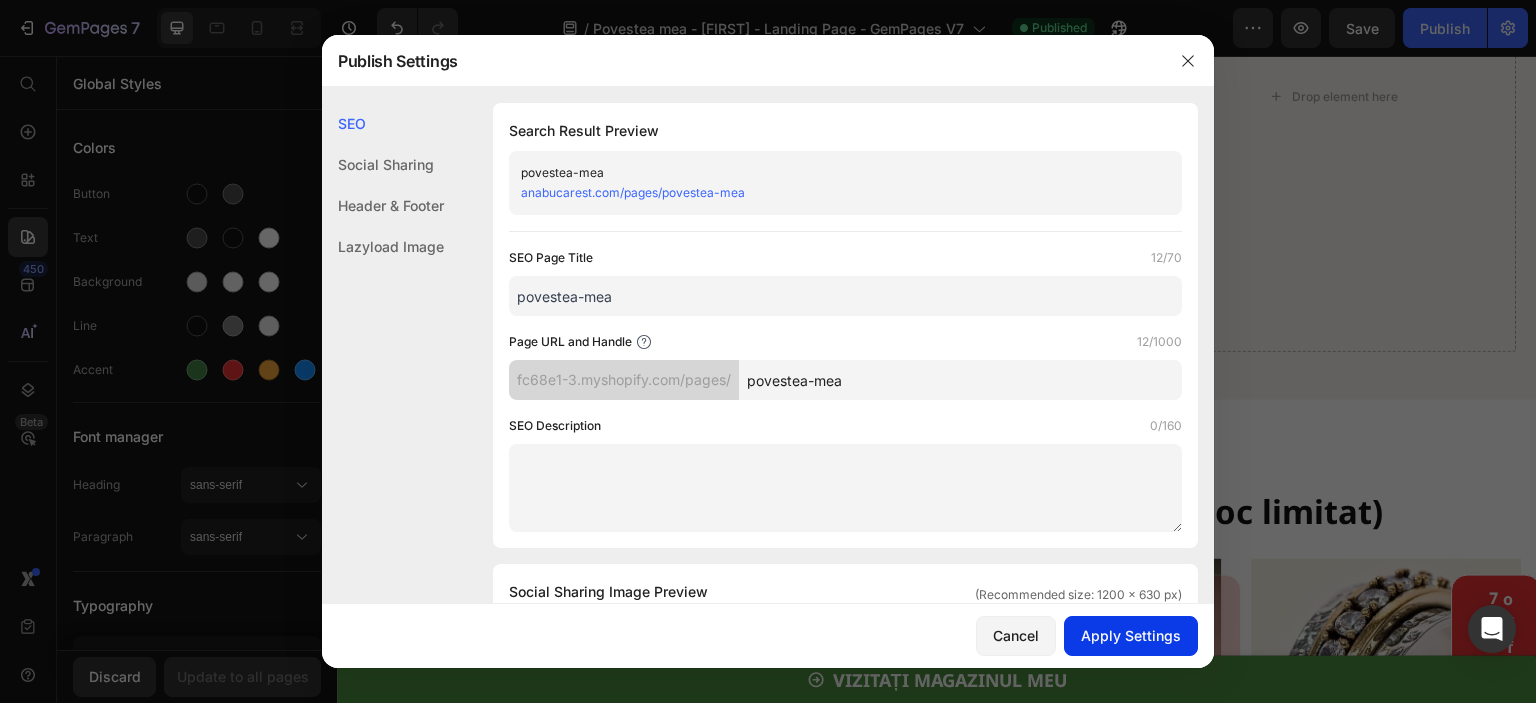 type on "povestea-mea" 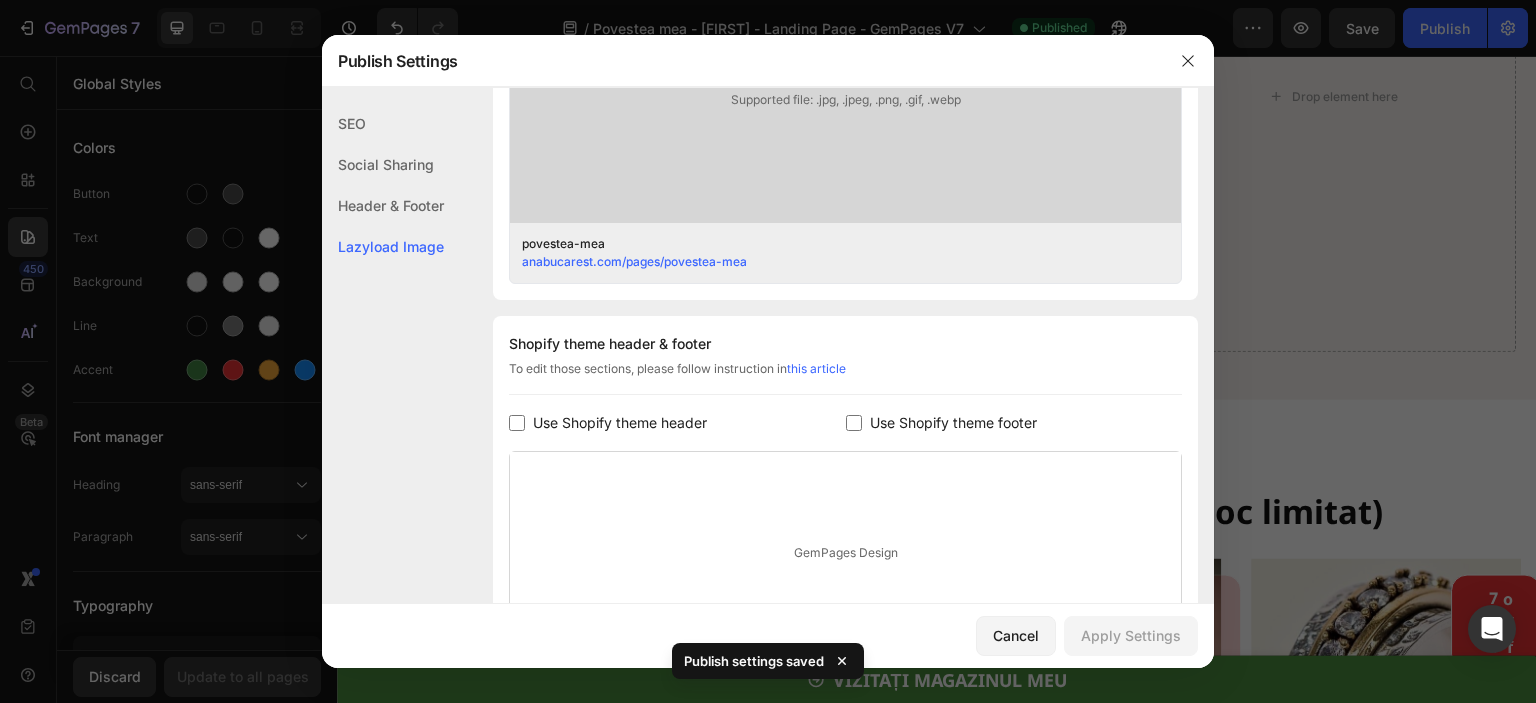 scroll, scrollTop: 940, scrollLeft: 0, axis: vertical 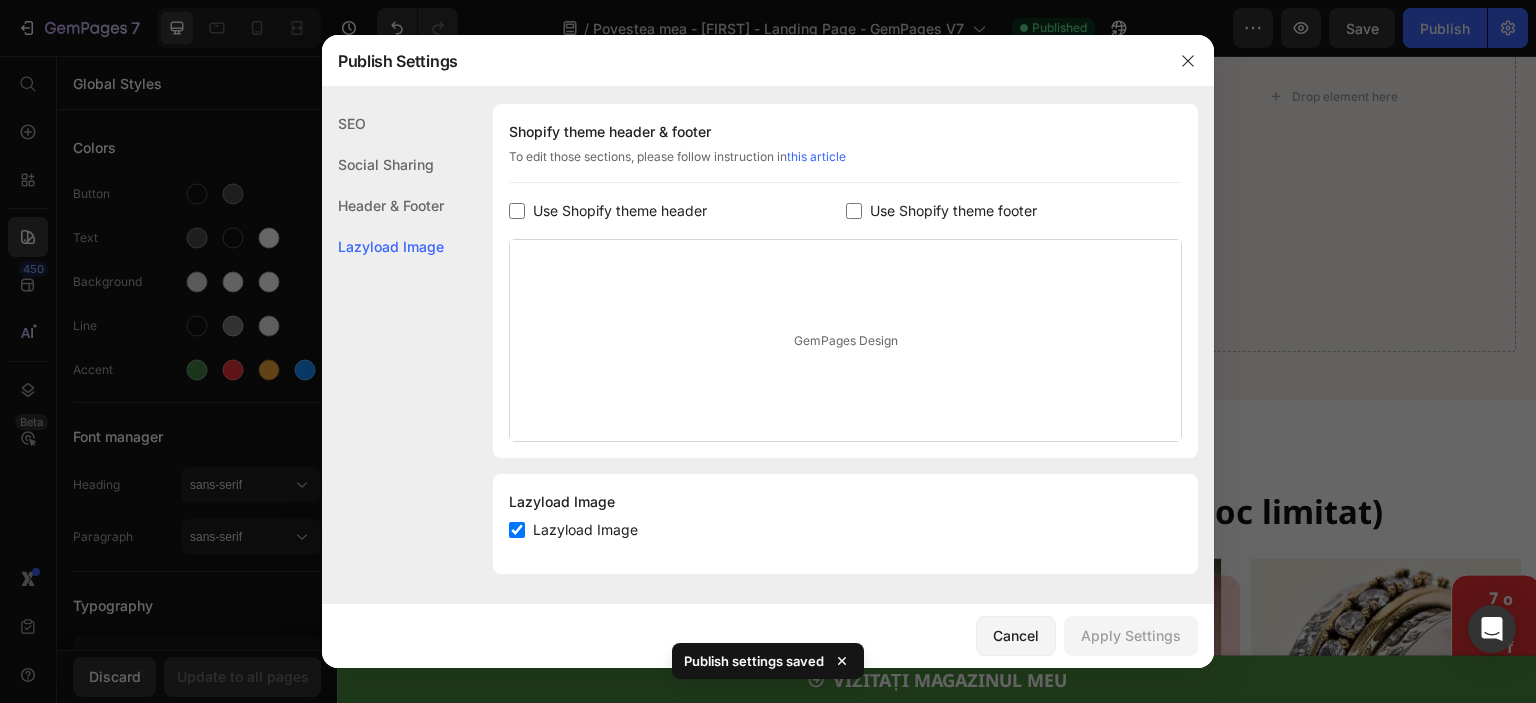 click at bounding box center (768, 351) 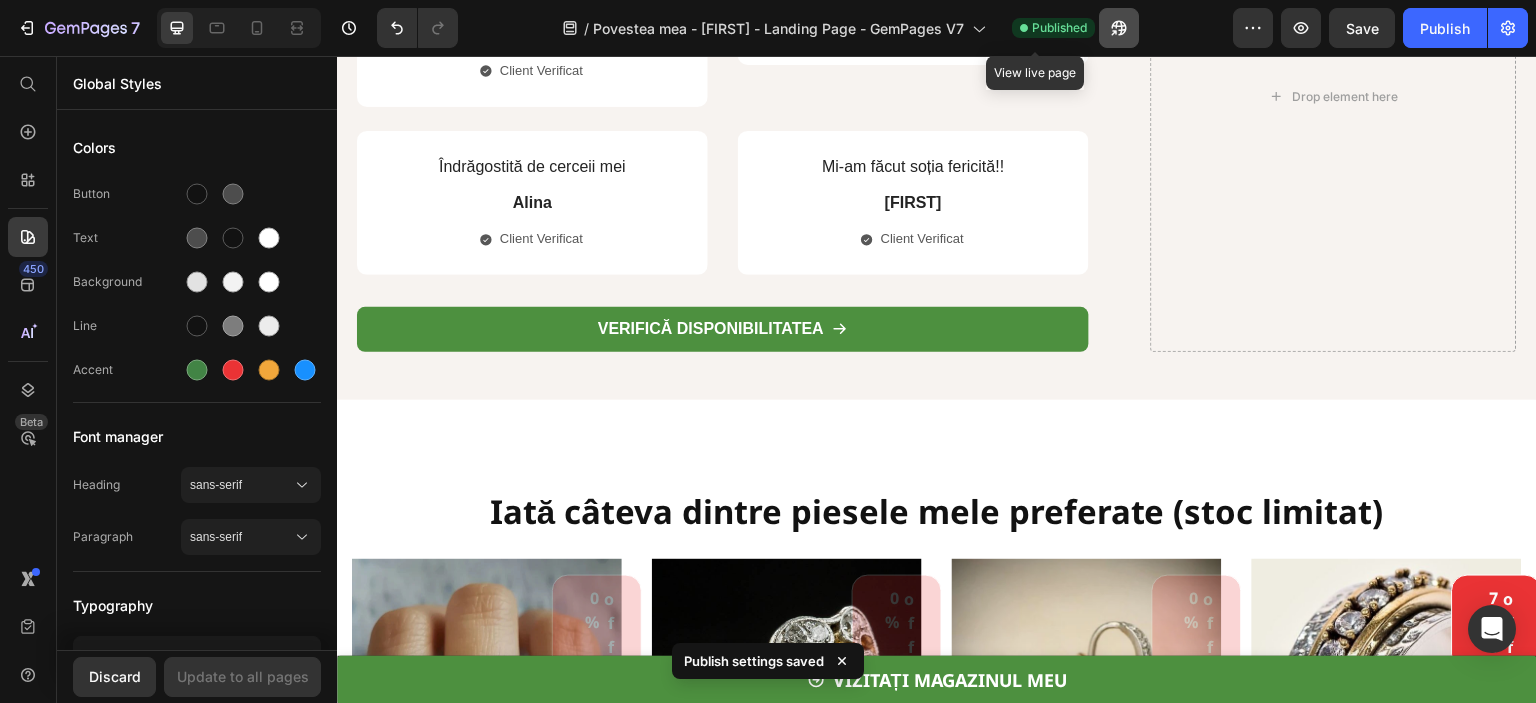 click 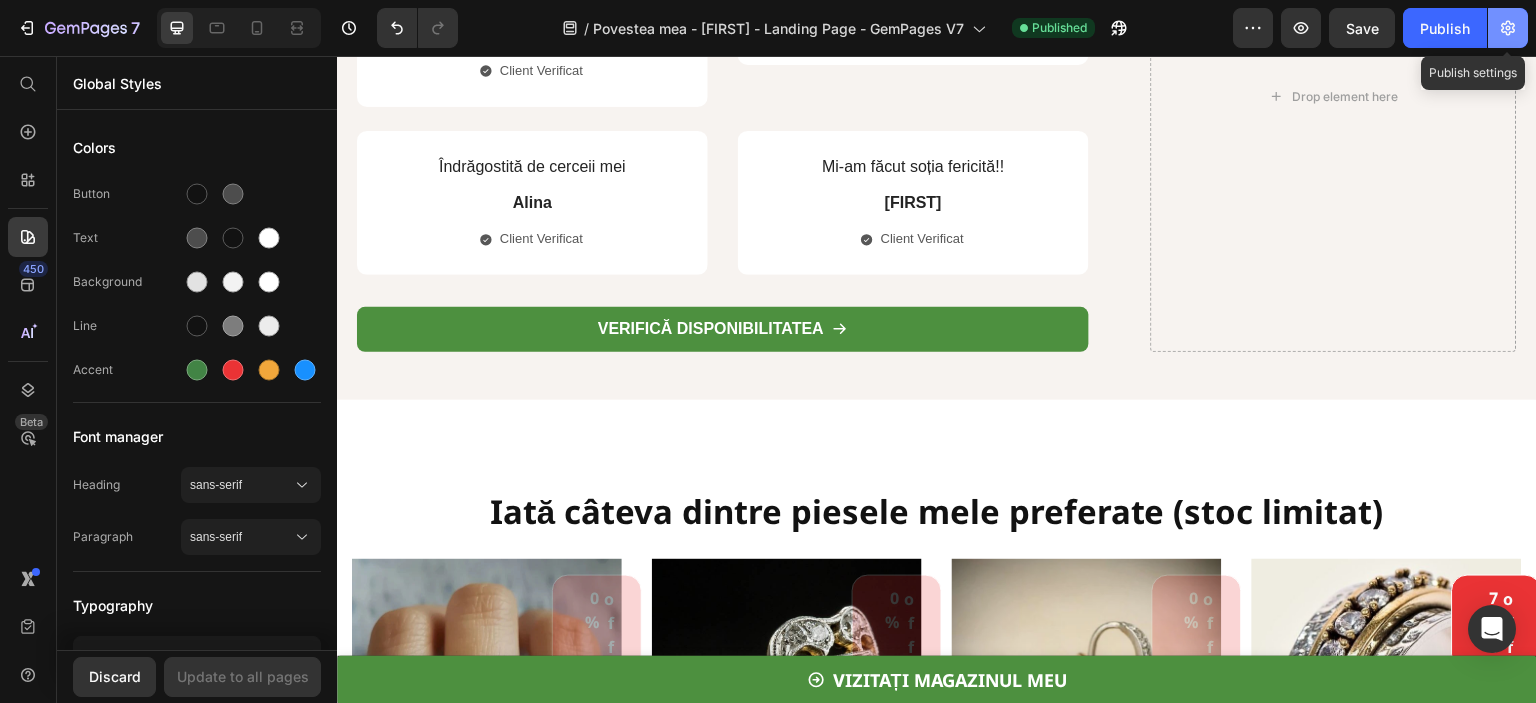 click 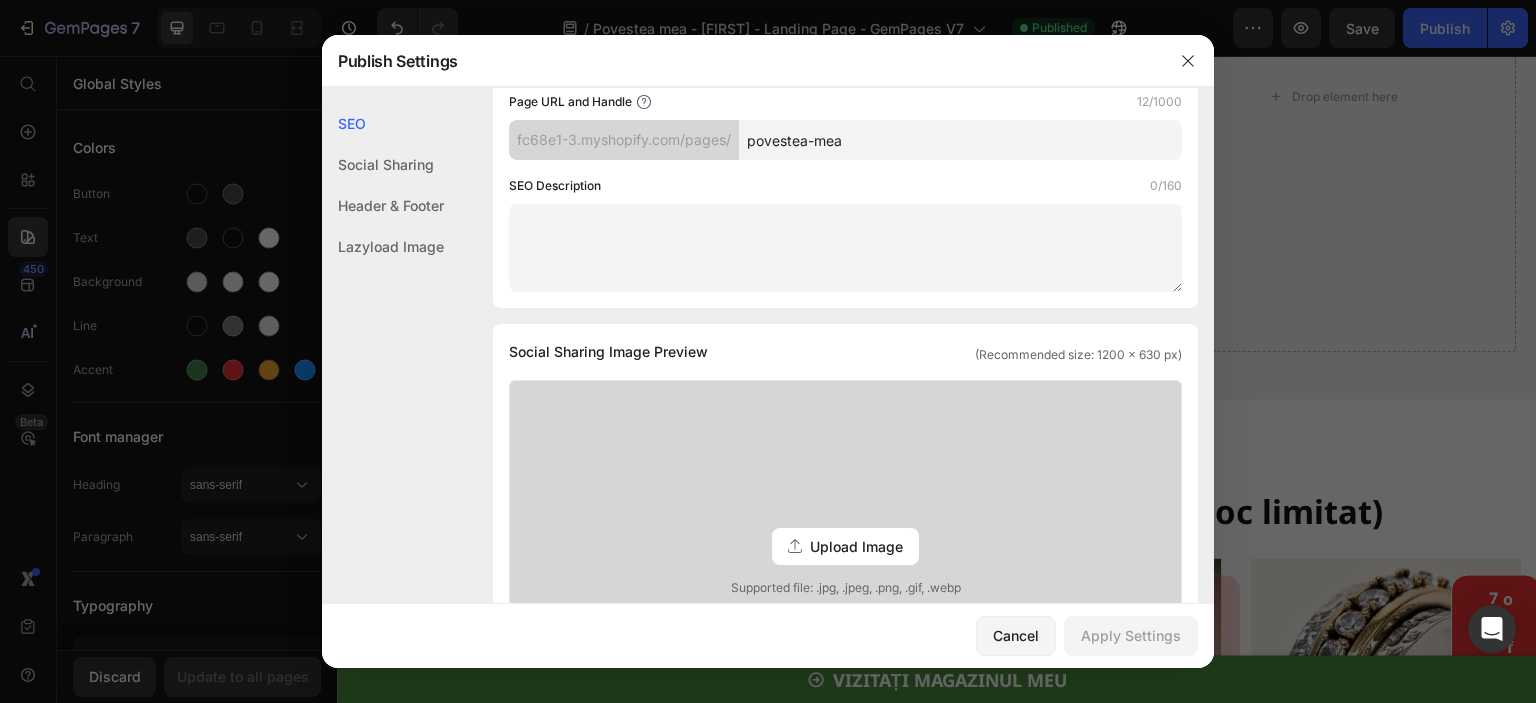 scroll, scrollTop: 0, scrollLeft: 0, axis: both 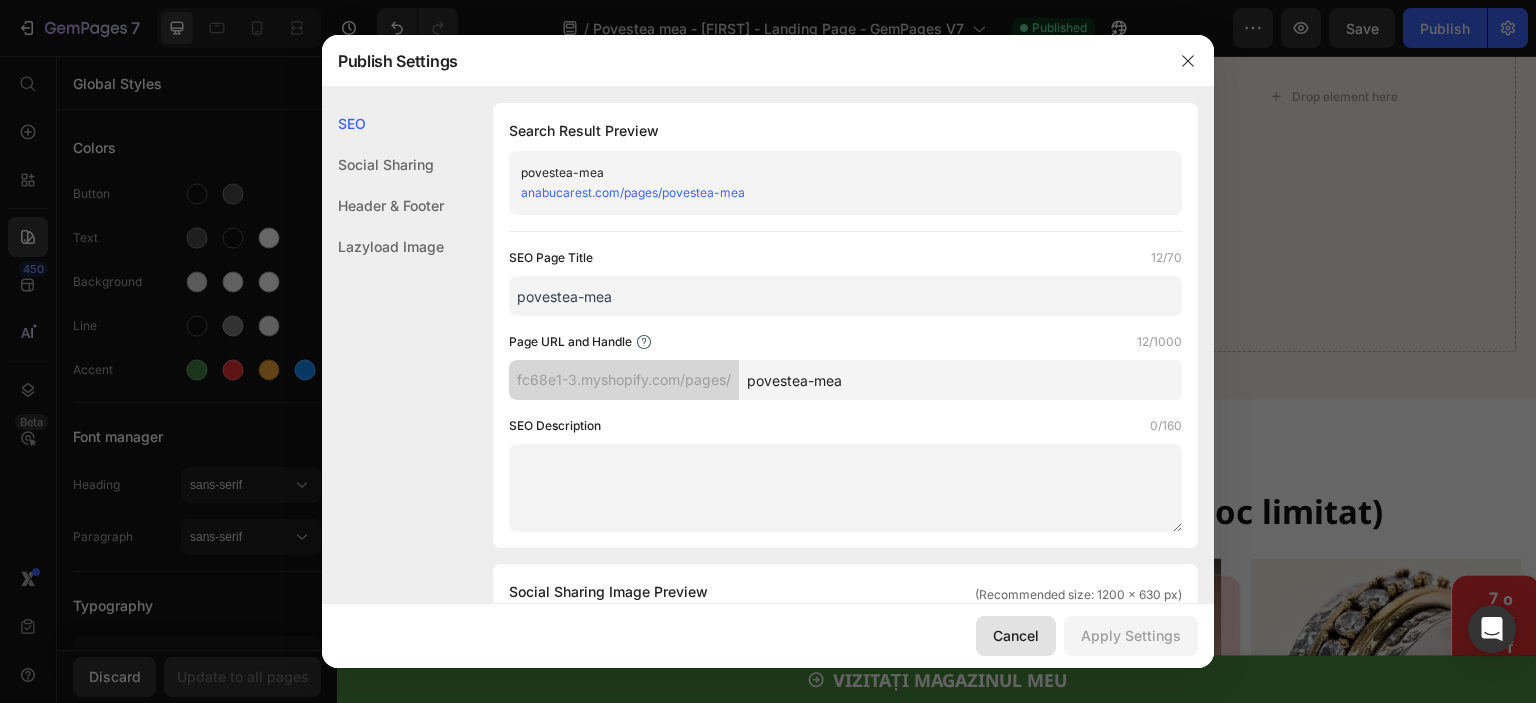 drag, startPoint x: 1015, startPoint y: 639, endPoint x: 697, endPoint y: 541, distance: 332.75818 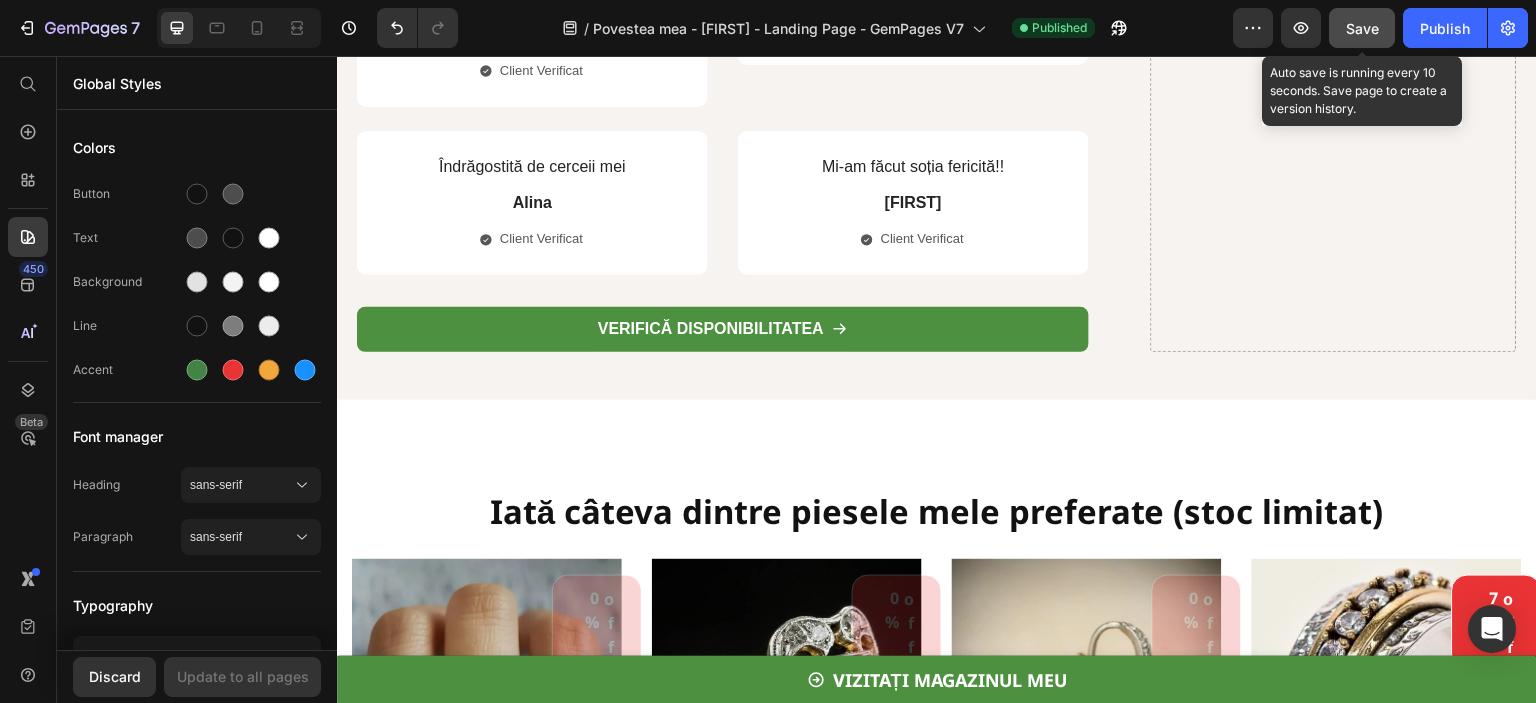 click on "Save" at bounding box center [1362, 28] 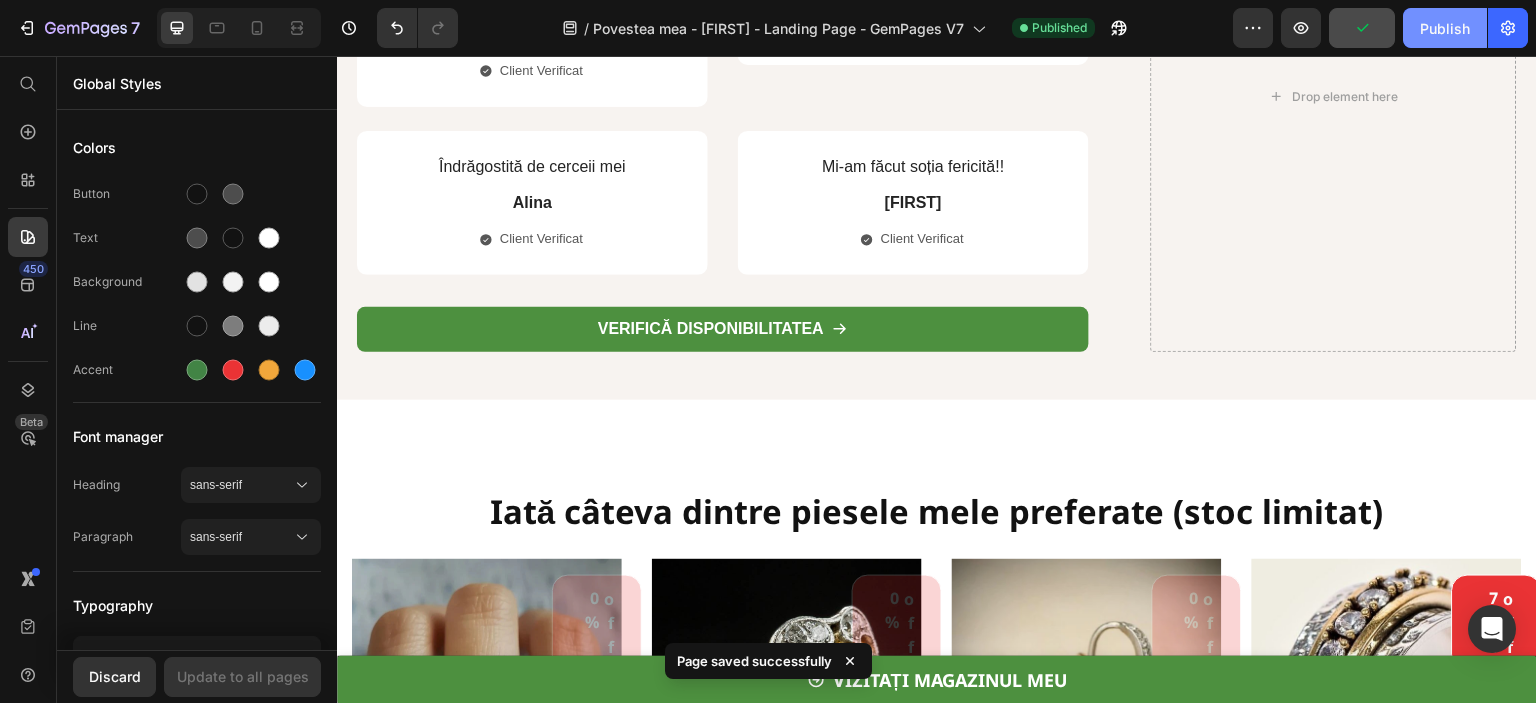 click on "Publish" at bounding box center (1445, 28) 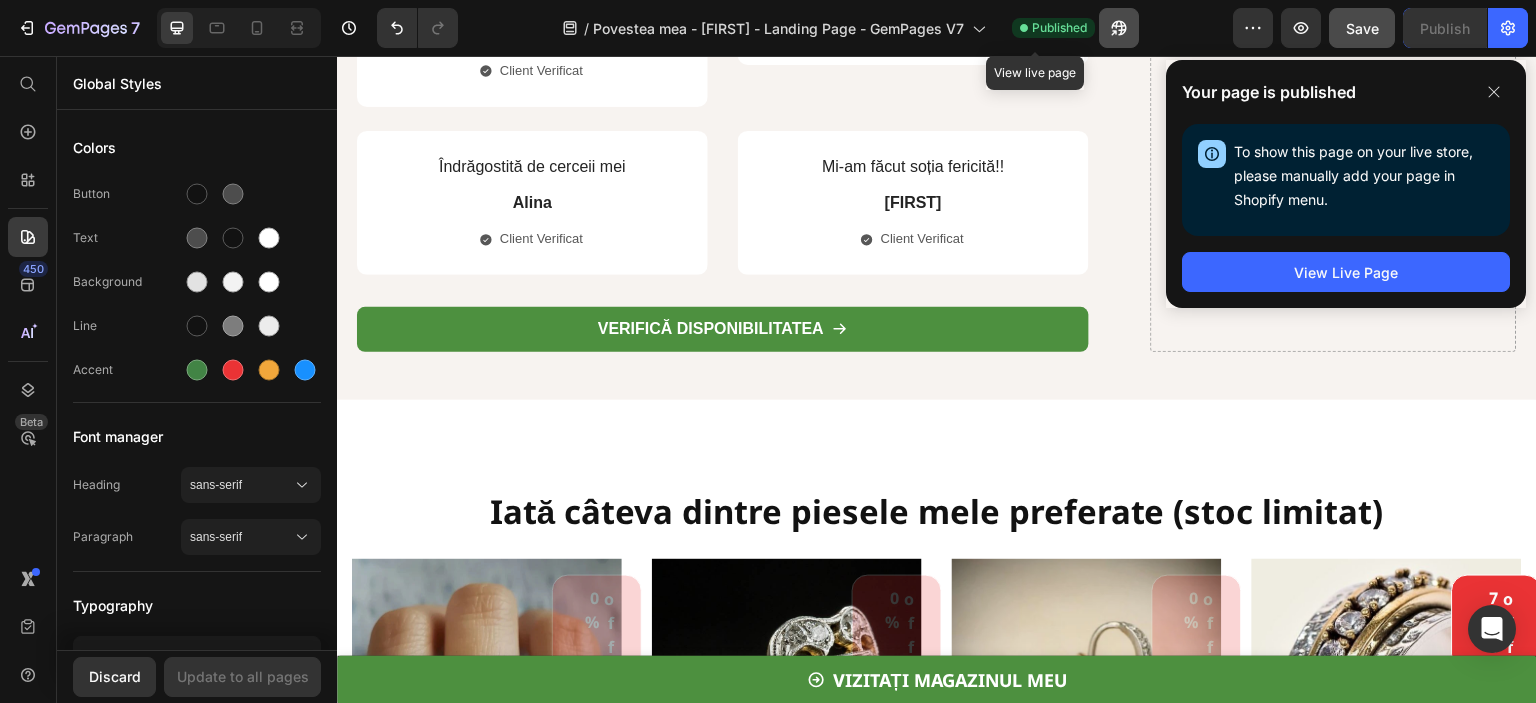 click 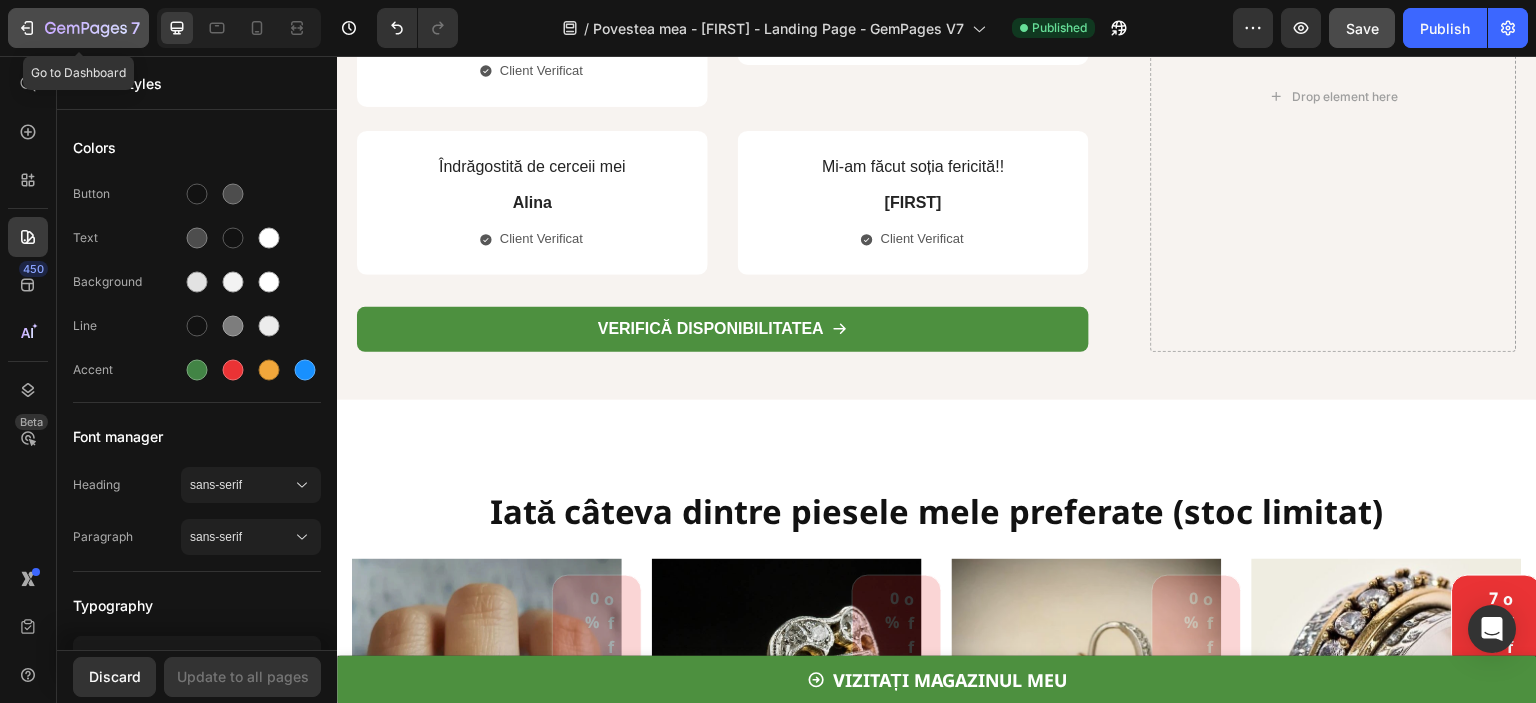 click 